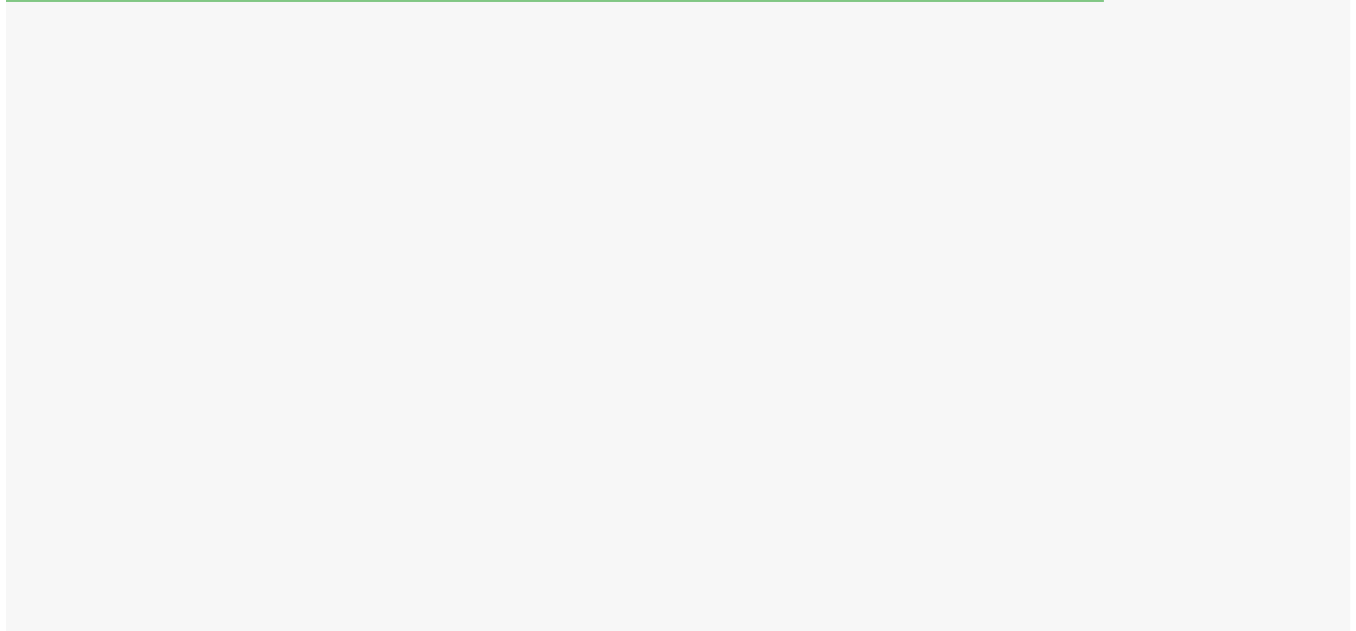 scroll, scrollTop: 0, scrollLeft: 0, axis: both 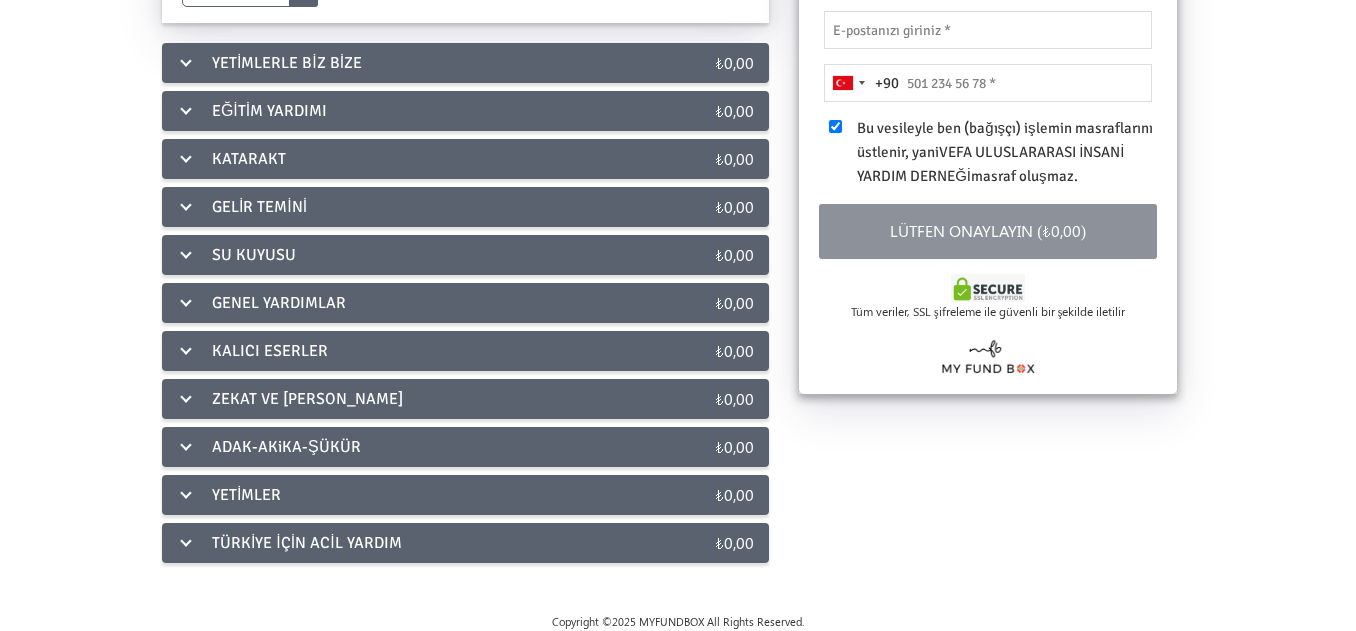 click on "YETİMLER" at bounding box center [401, 495] 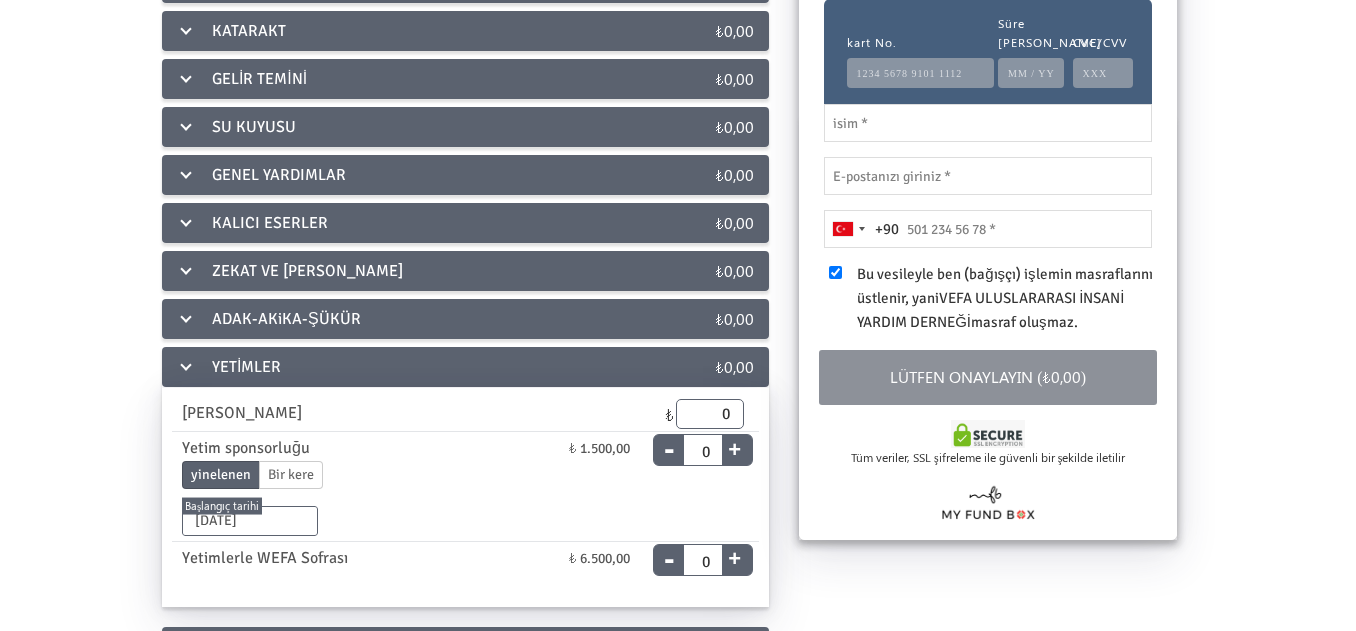 scroll, scrollTop: 233, scrollLeft: 0, axis: vertical 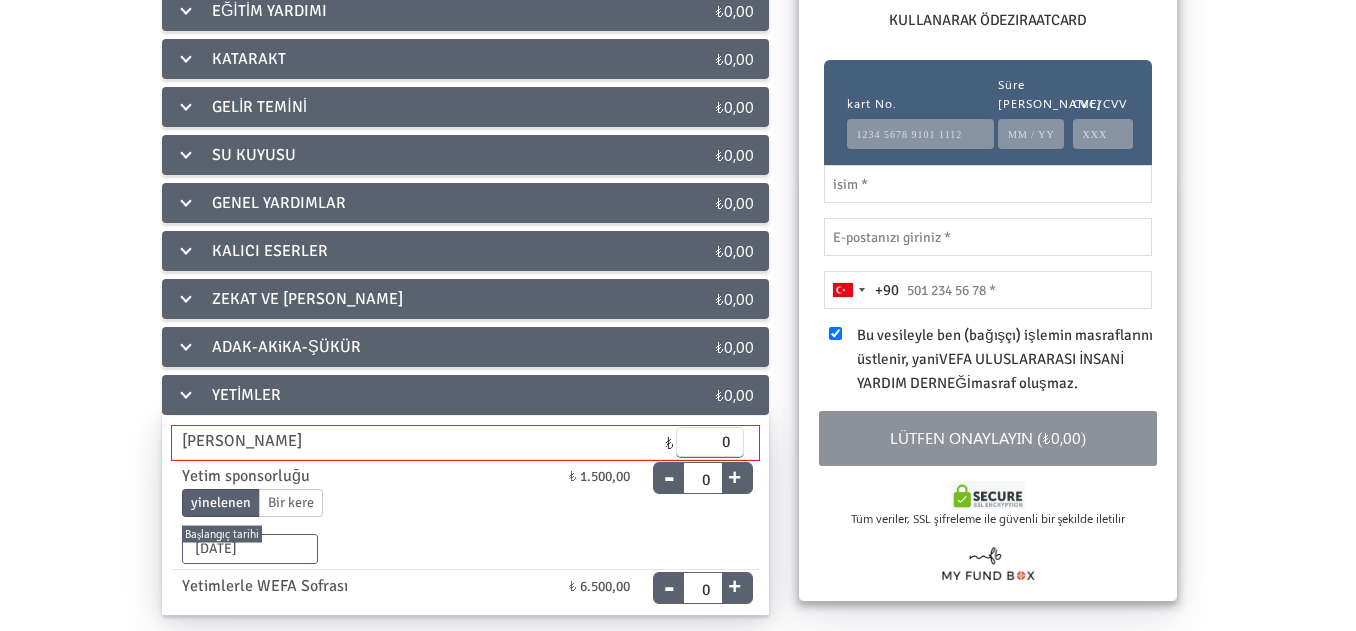 click on "0" at bounding box center [710, 442] 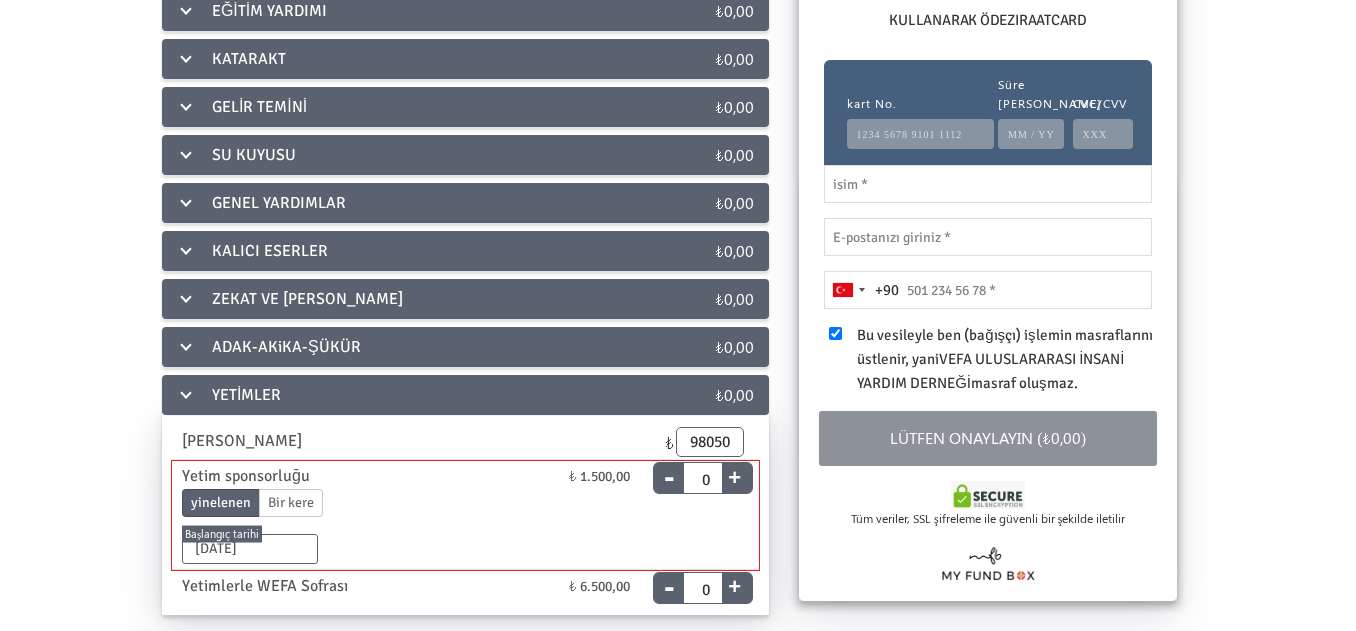 type on "98050.00" 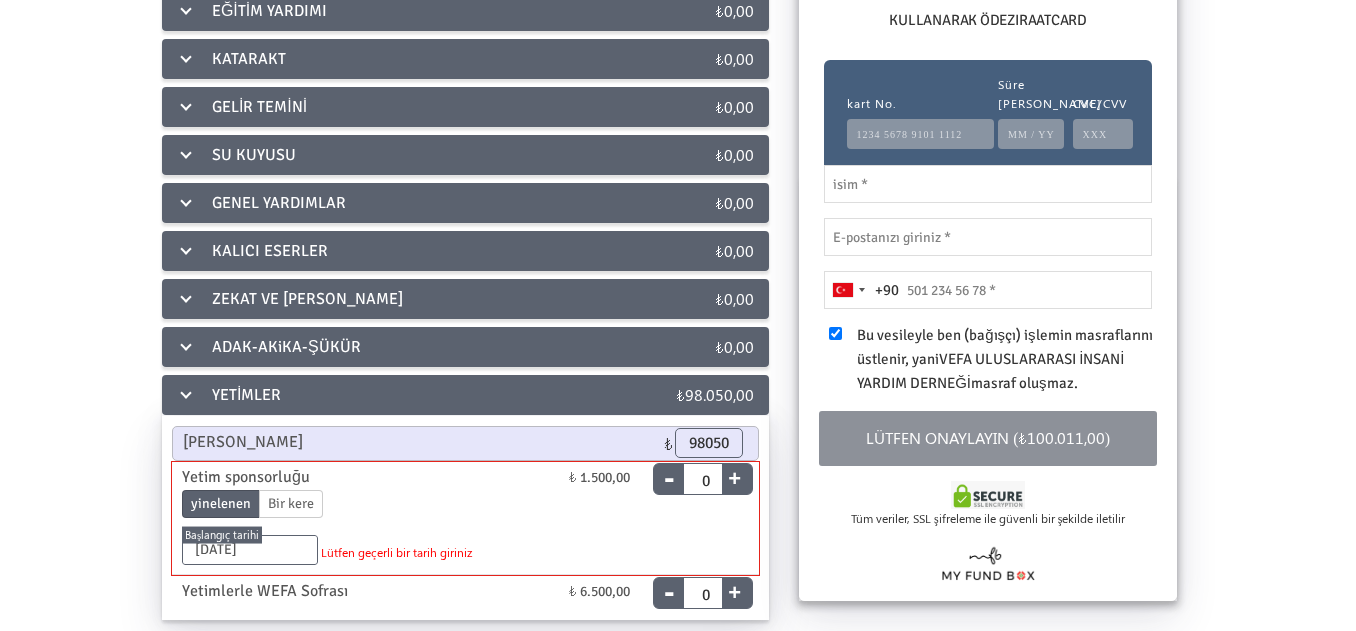 type 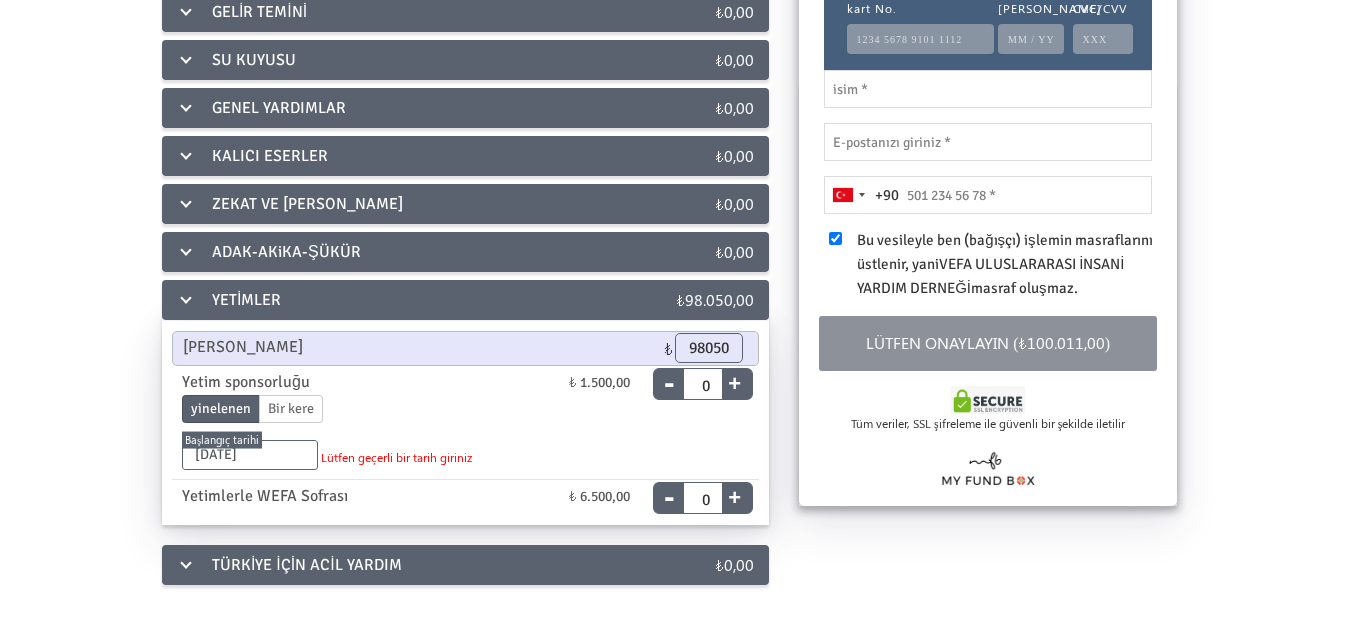 scroll, scrollTop: 353, scrollLeft: 0, axis: vertical 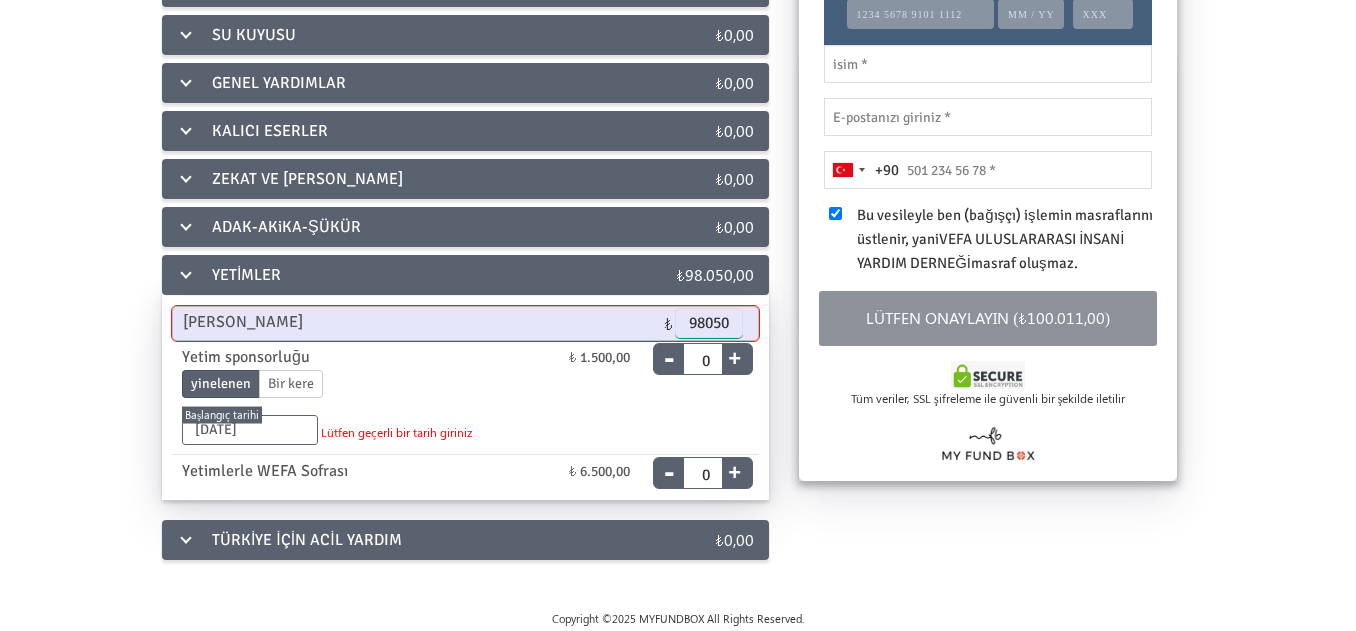 click on "98050.00" at bounding box center [709, 323] 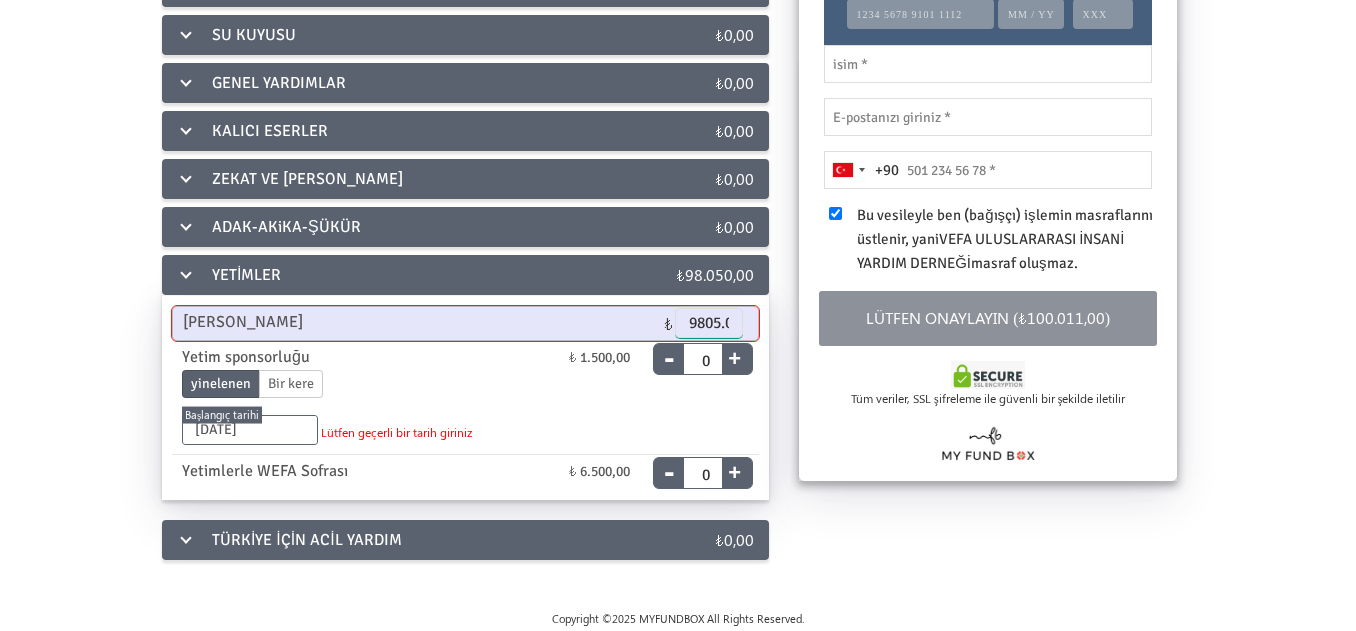 type on "9805.00" 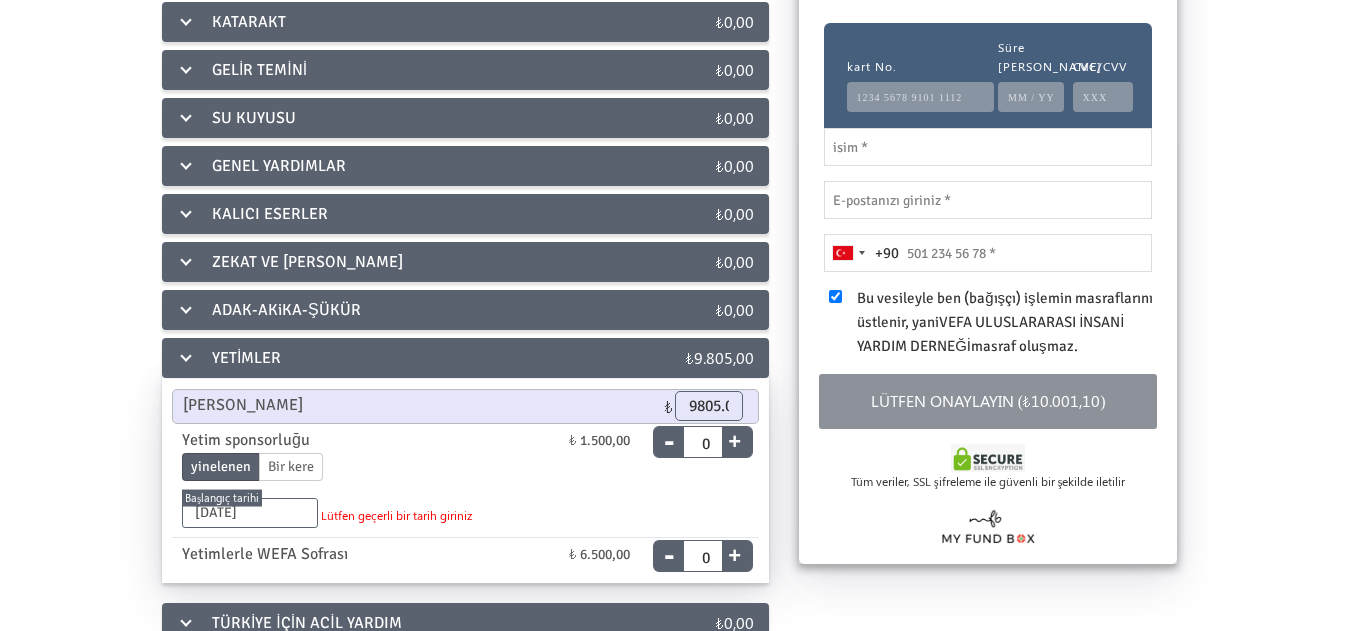 scroll, scrollTop: 280, scrollLeft: 0, axis: vertical 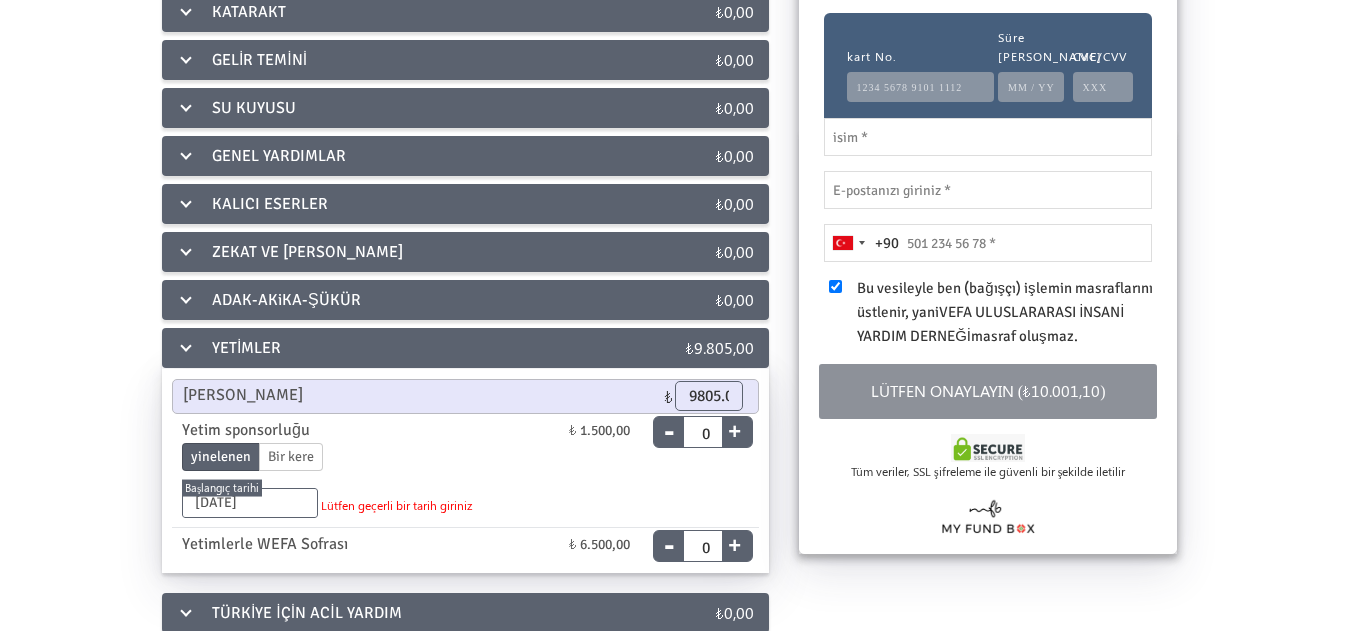 click on "kart No." at bounding box center (920, 87) 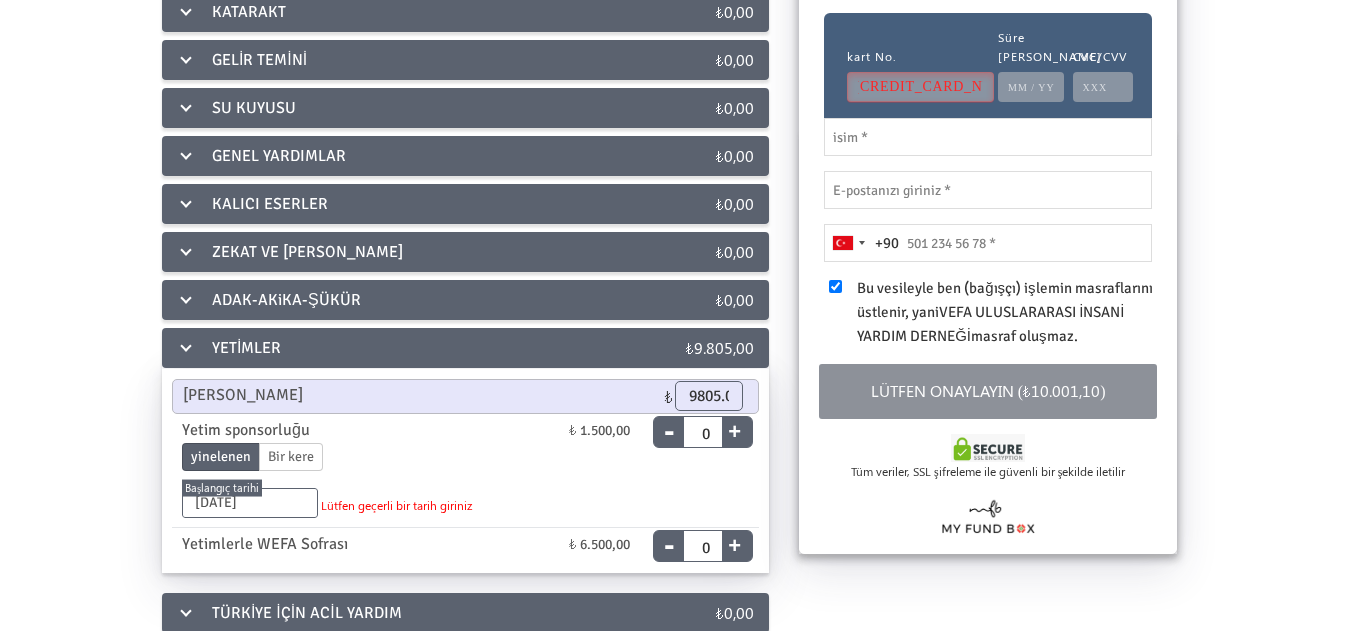 scroll, scrollTop: 0, scrollLeft: 9, axis: horizontal 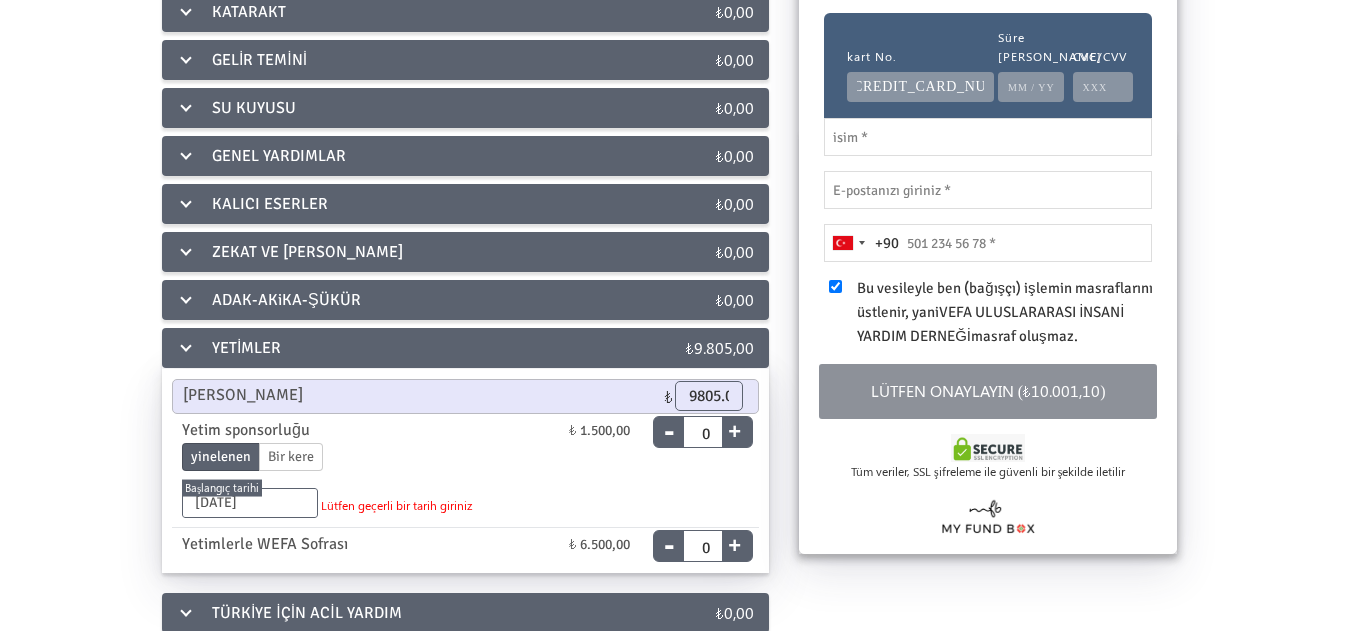 type on "[CREDIT_CARD_NUMBER]" 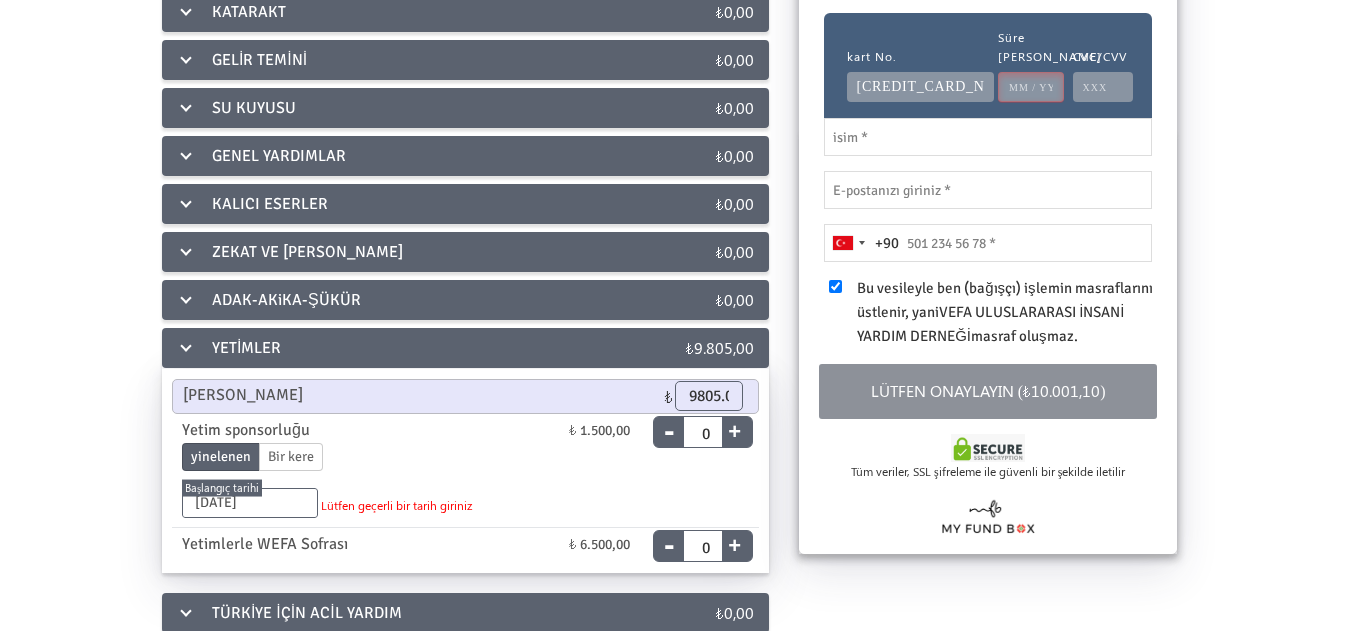 click on "[CREDIT_CARD_NUMBER]" at bounding box center [920, 87] 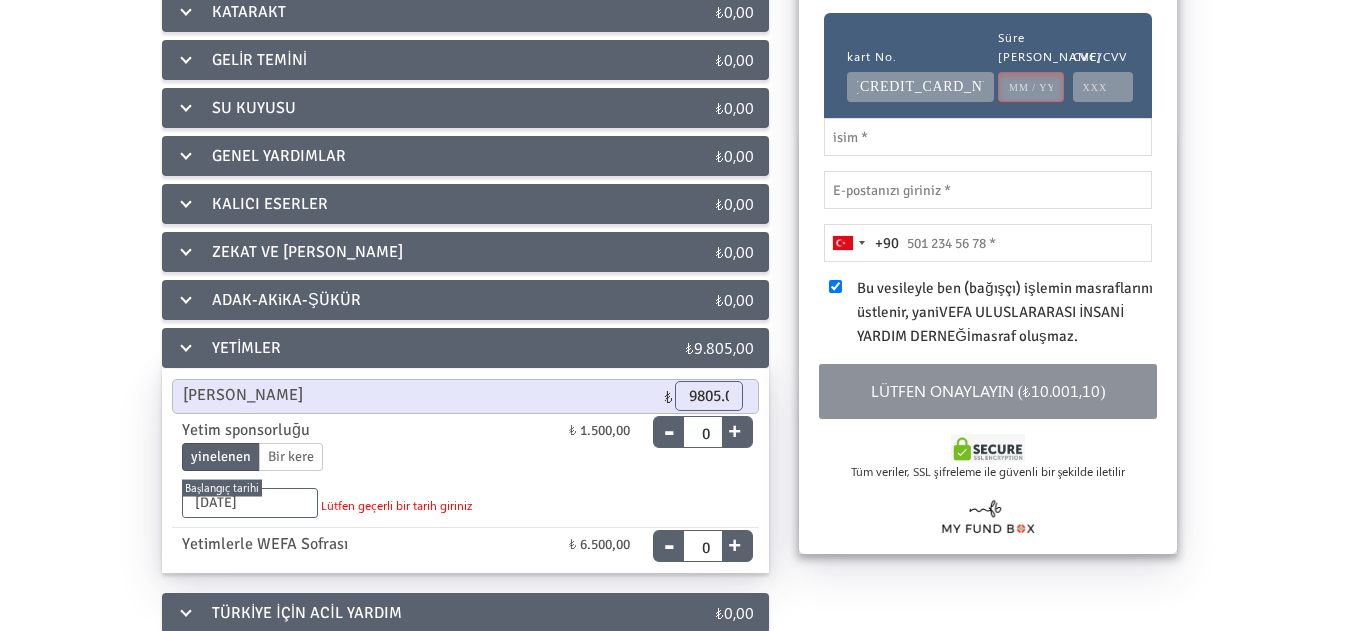 scroll, scrollTop: 0, scrollLeft: 8, axis: horizontal 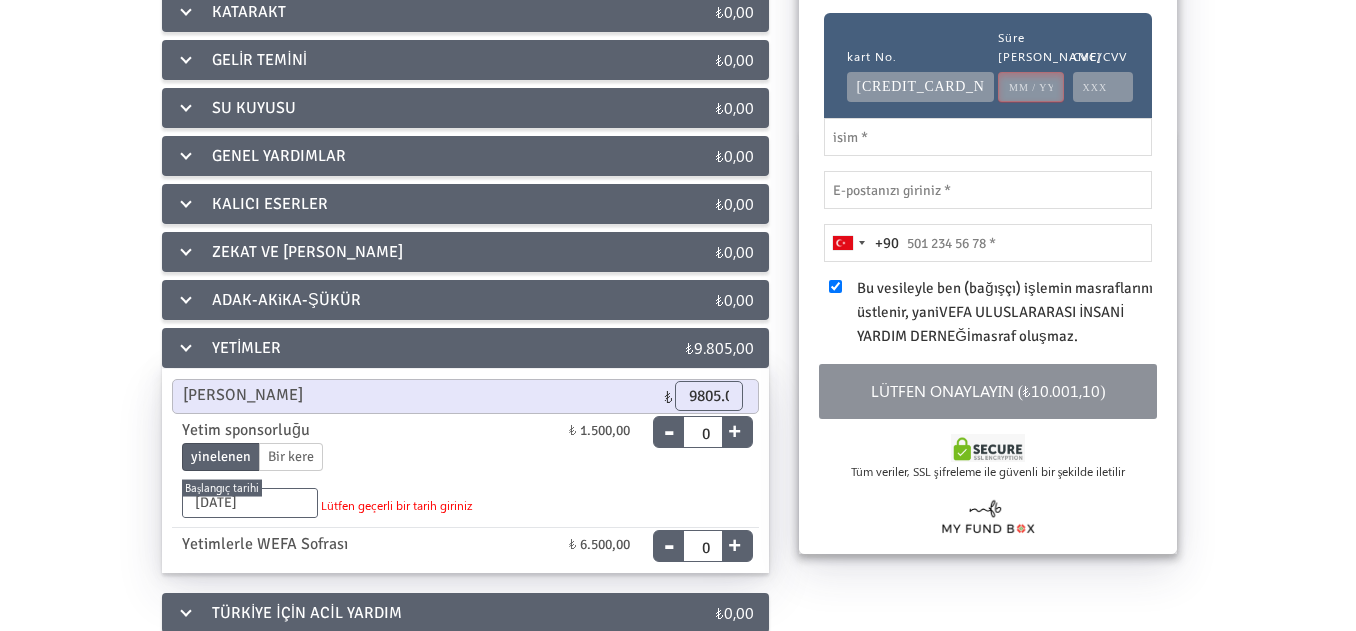 click at bounding box center (1031, 87) 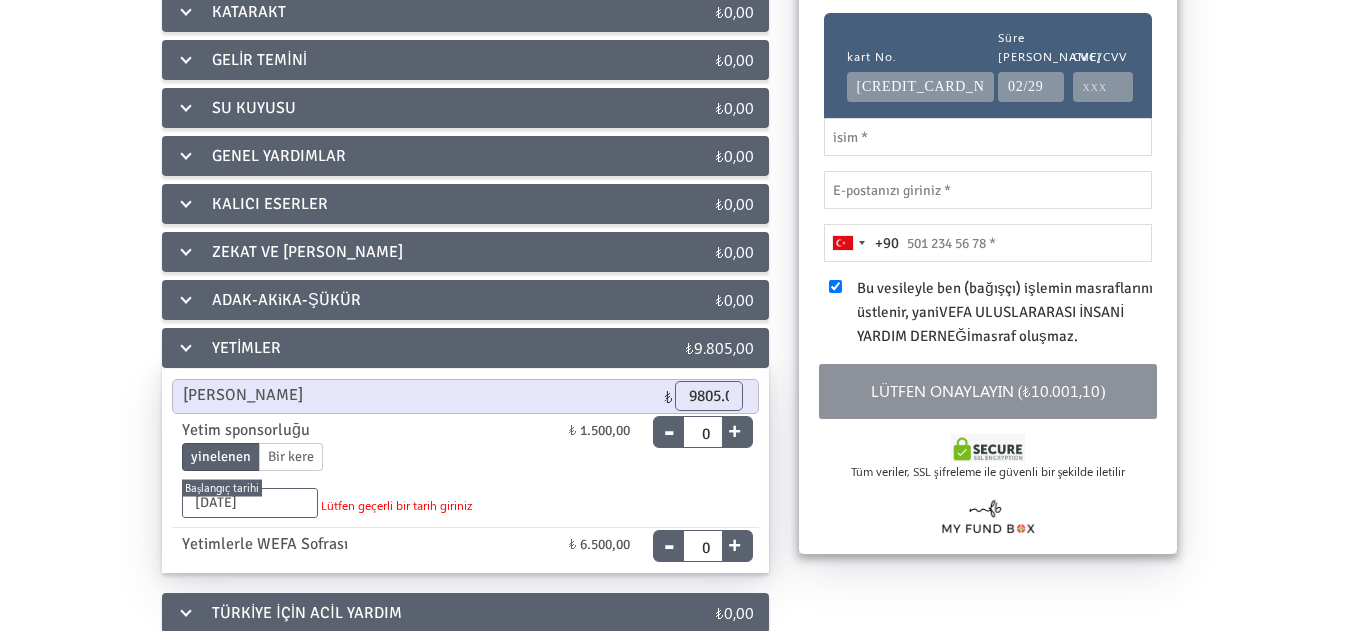 type on "02/29" 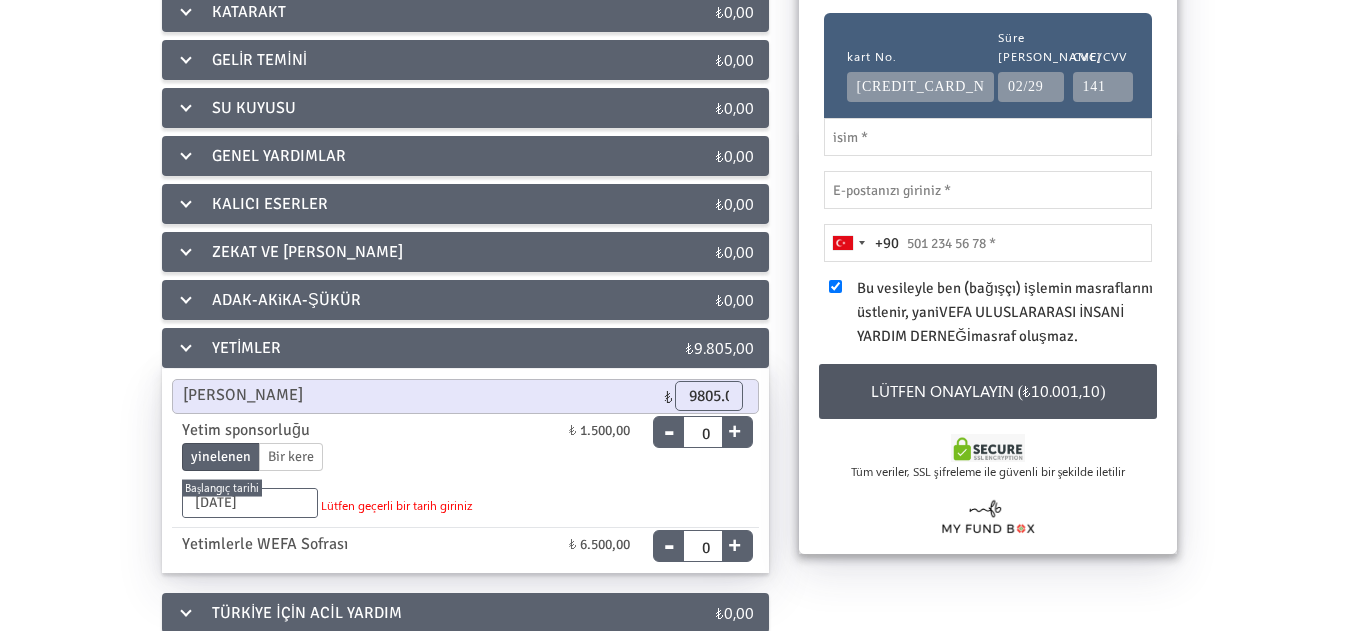 type on "141" 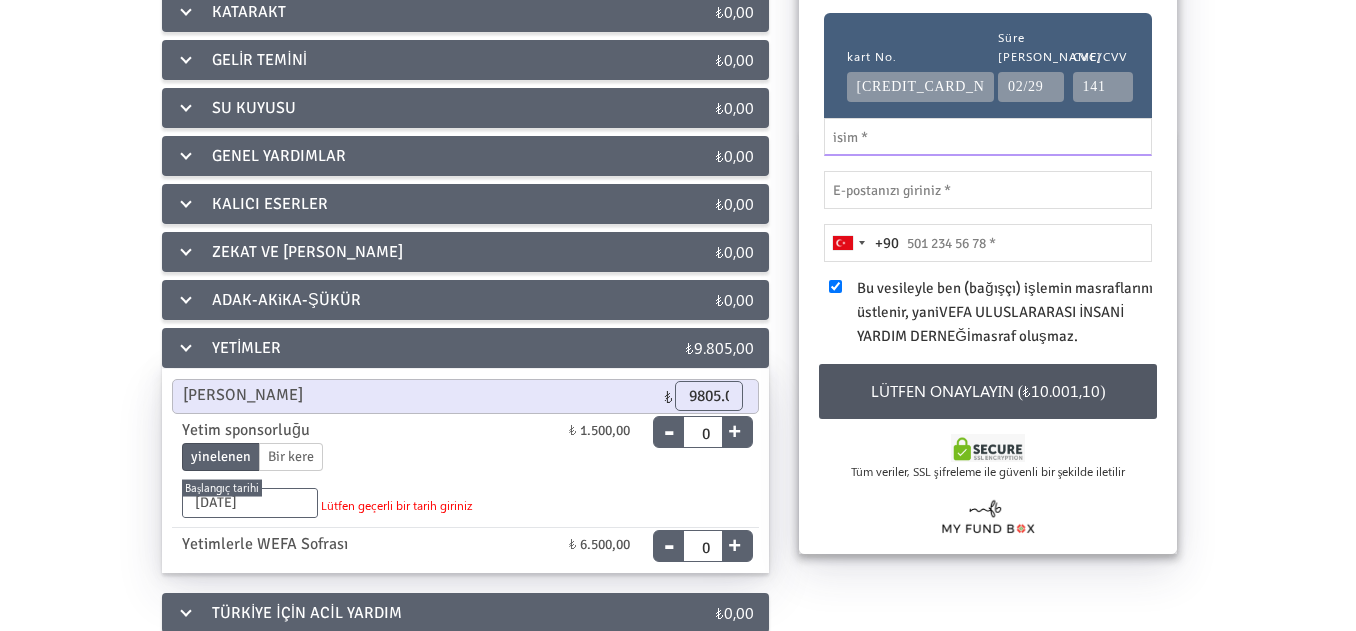 click at bounding box center [988, 137] 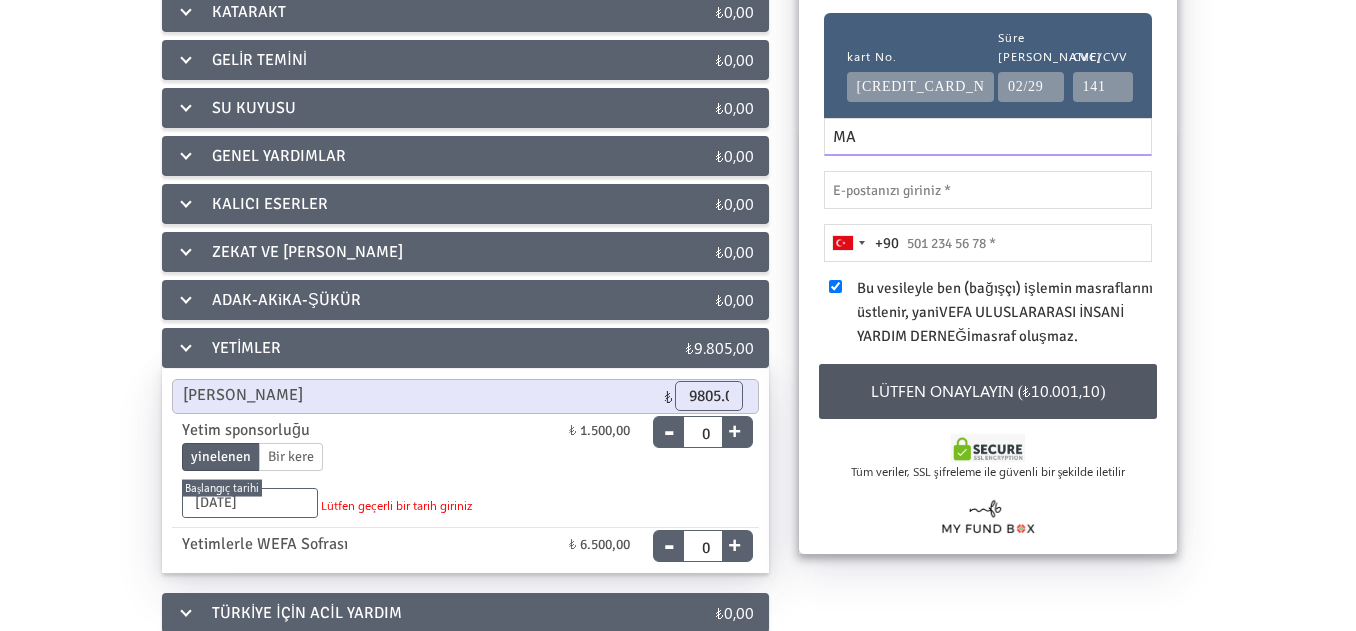 type on "M" 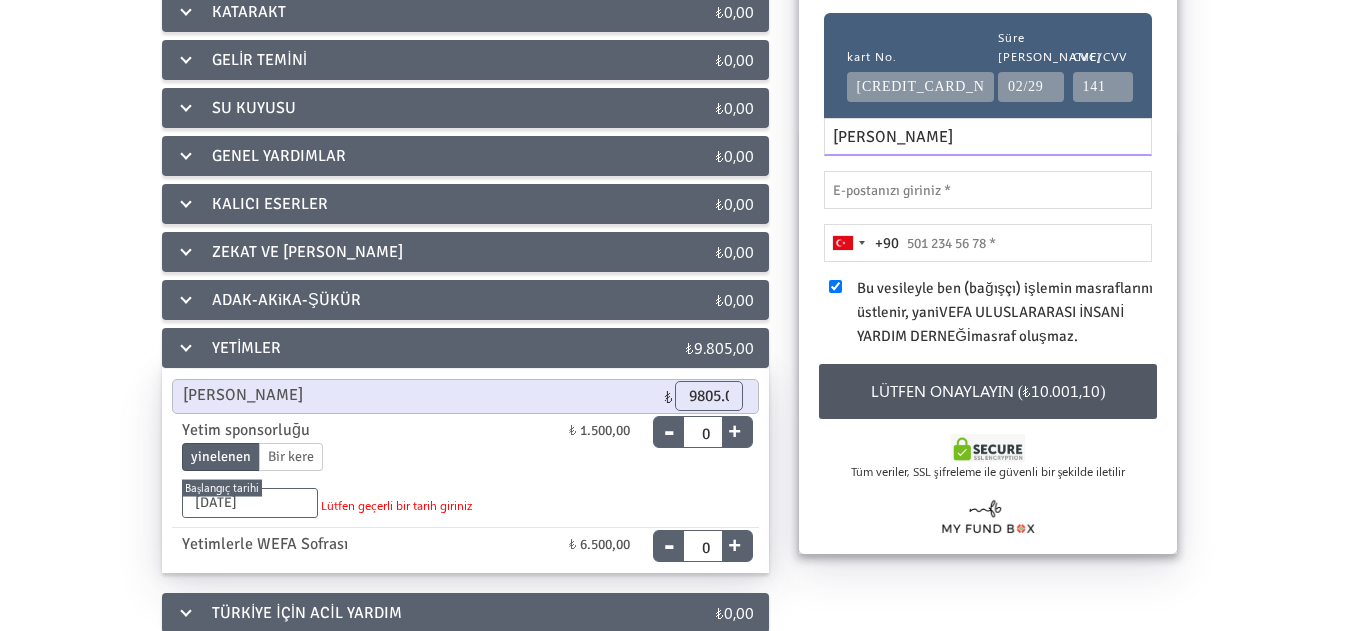 type on "[PERSON_NAME]" 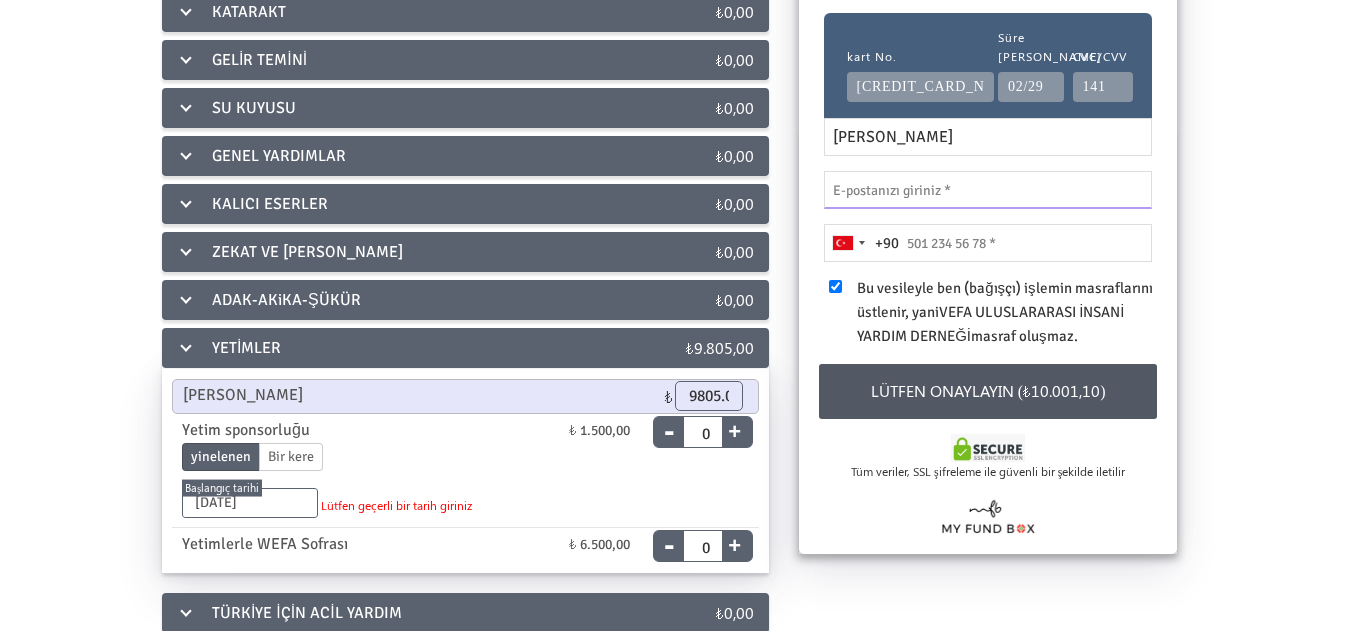 click at bounding box center (988, 190) 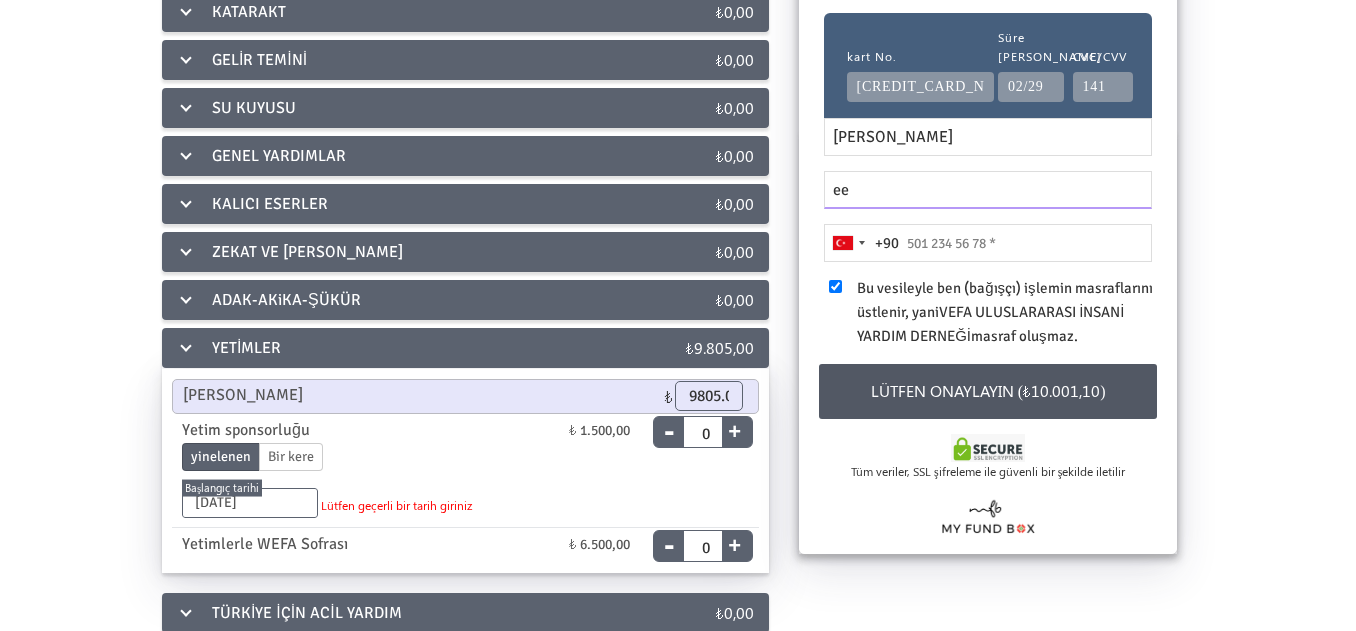 type on "[EMAIL_ADDRESS][DOMAIN_NAME]" 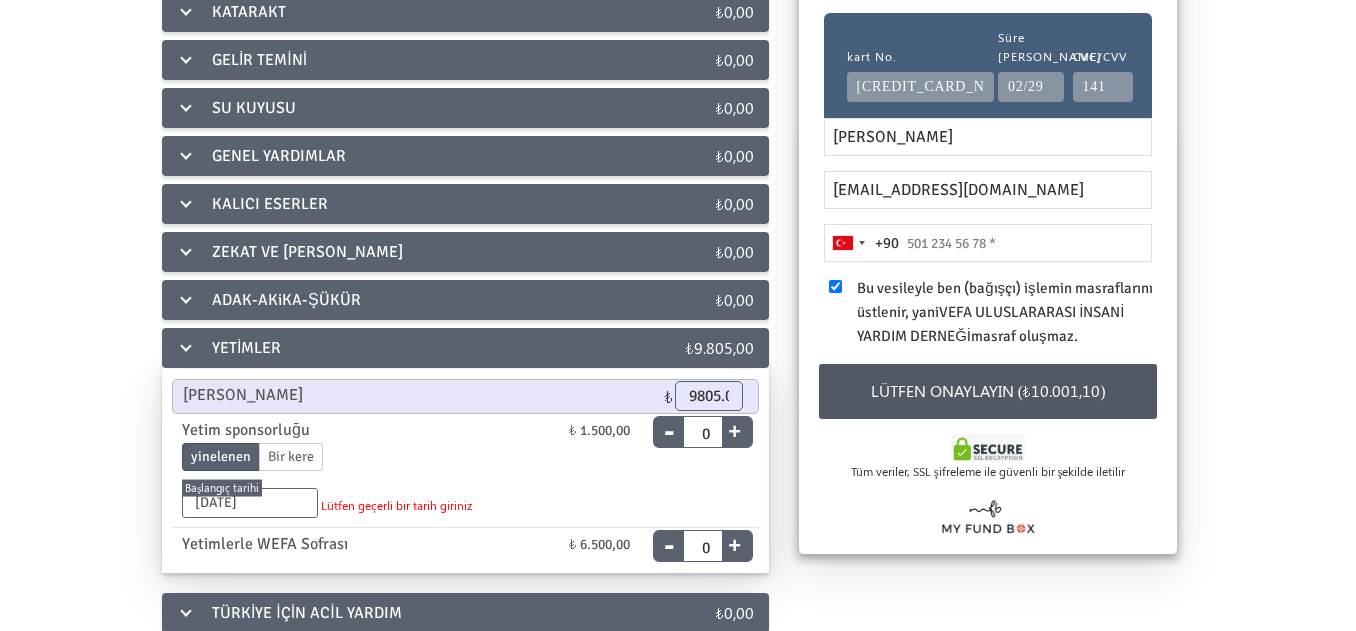click at bounding box center [988, 243] 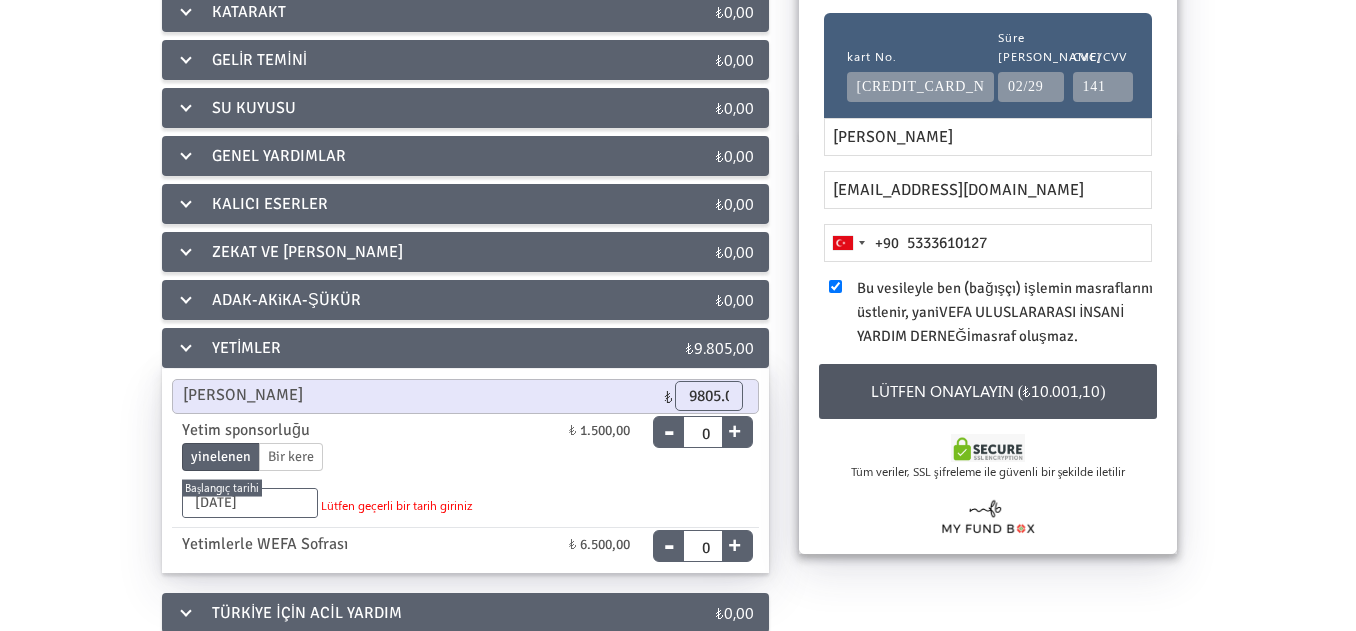 click on "Lütfen onaylayın (₺10.001,10)" at bounding box center [988, 391] 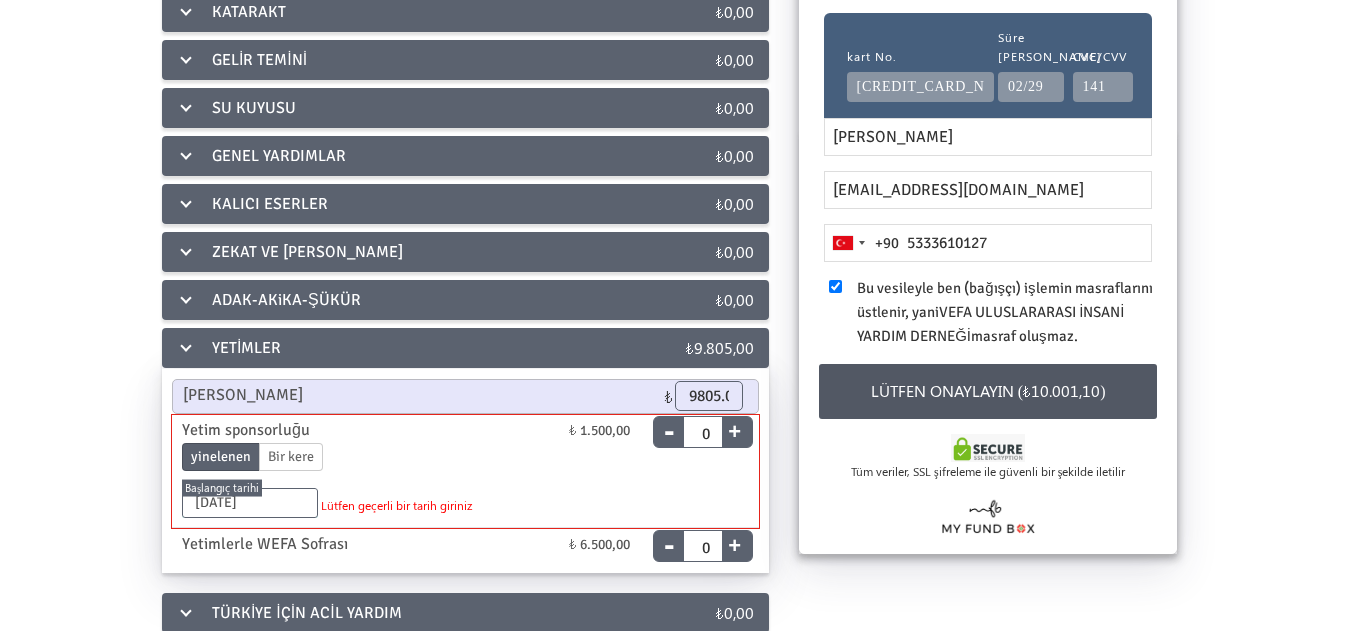 click on "[DATE]" at bounding box center (250, 503) 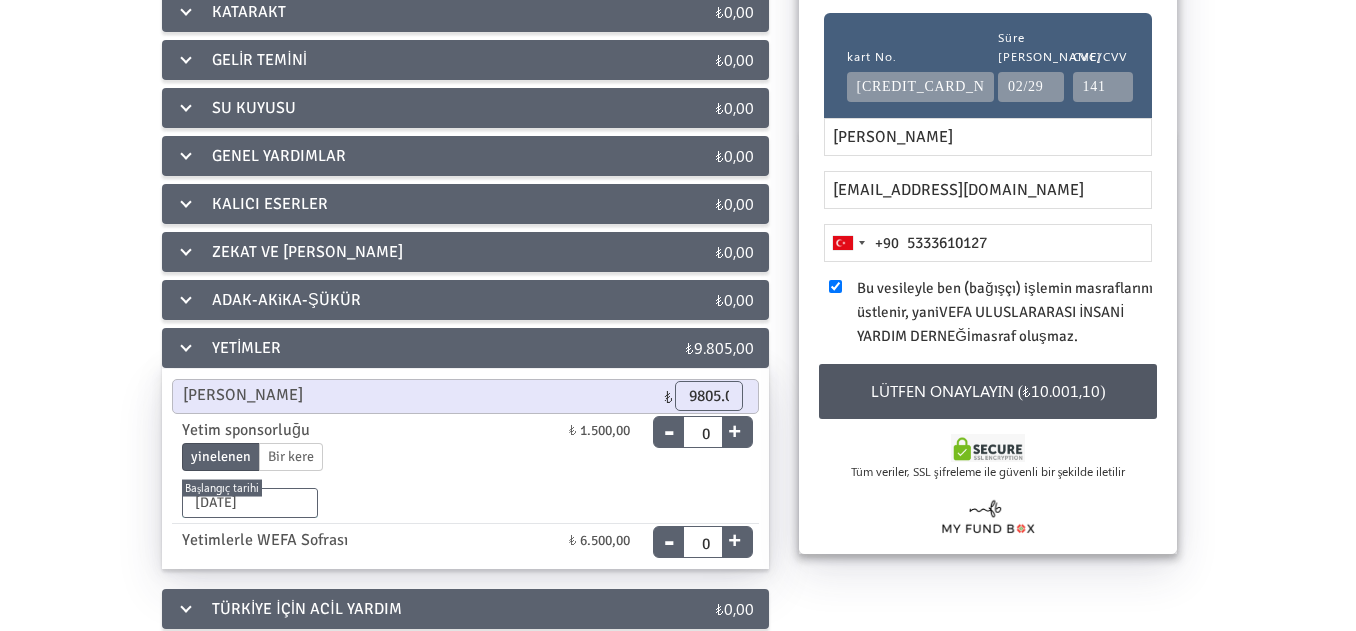 type on "29.07.2025" 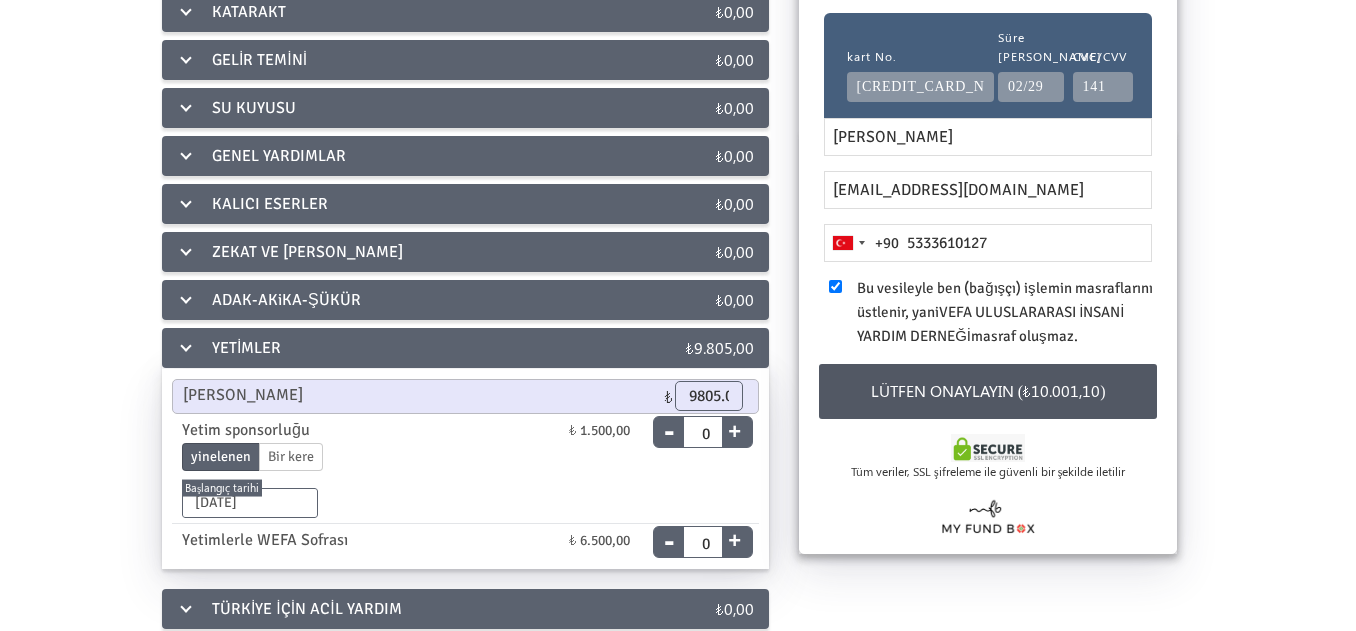 click on "Lütfen onaylayın (₺10.001,10)" at bounding box center (988, 391) 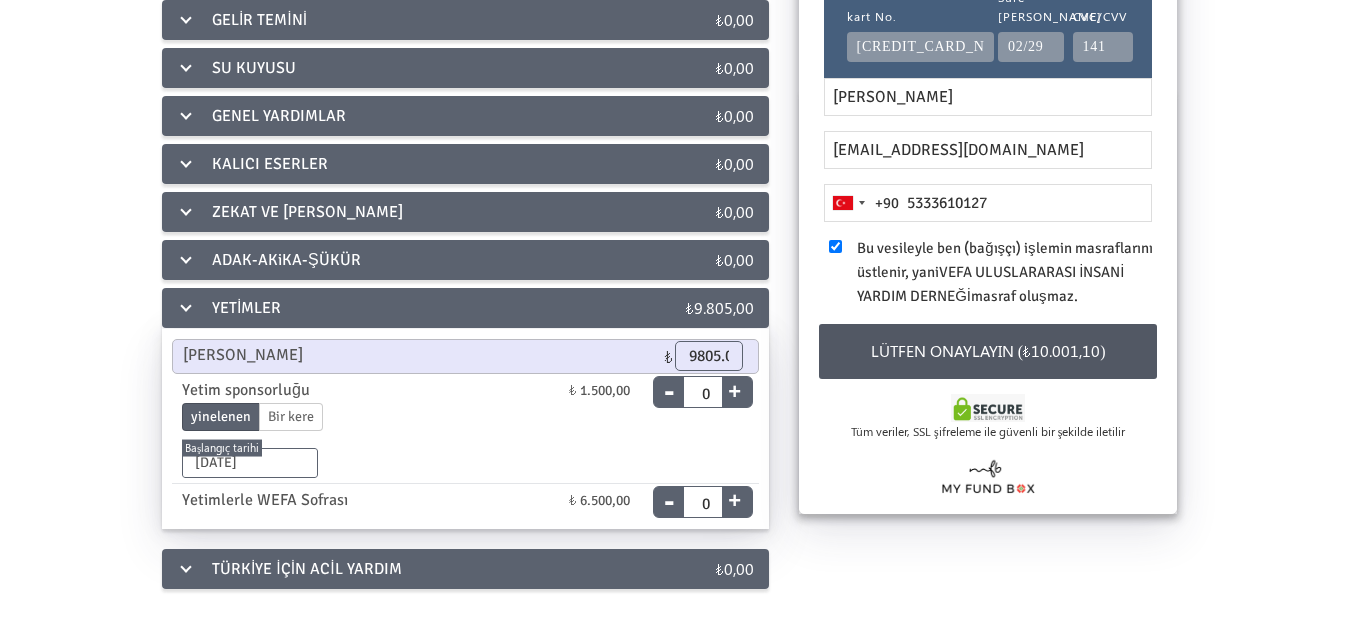 scroll, scrollTop: 349, scrollLeft: 0, axis: vertical 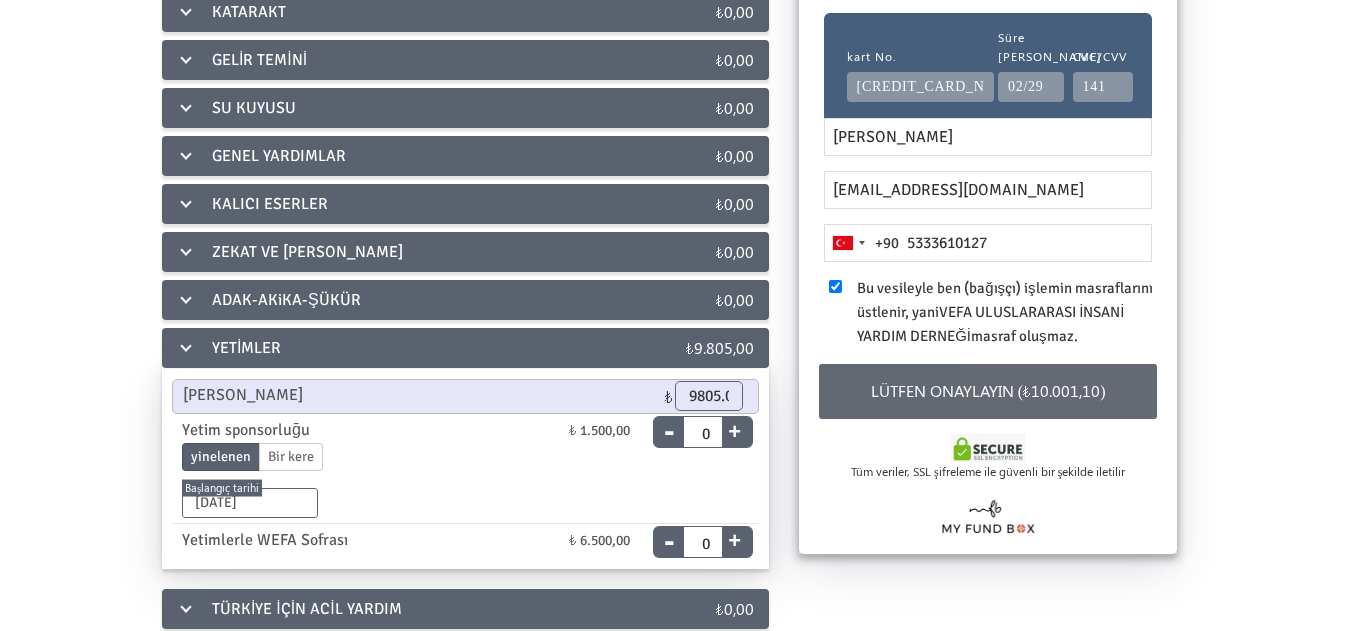 click on "Lütfen onaylayın (₺10.001,10)" at bounding box center (988, 391) 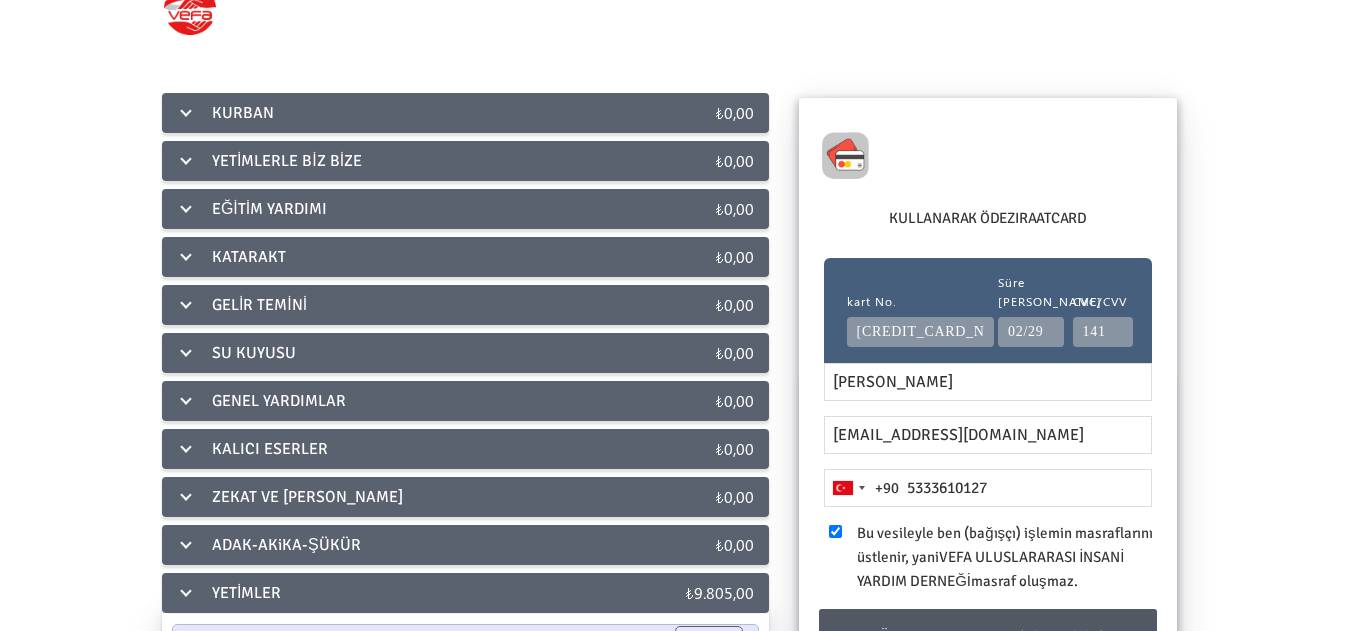 scroll, scrollTop: 0, scrollLeft: 0, axis: both 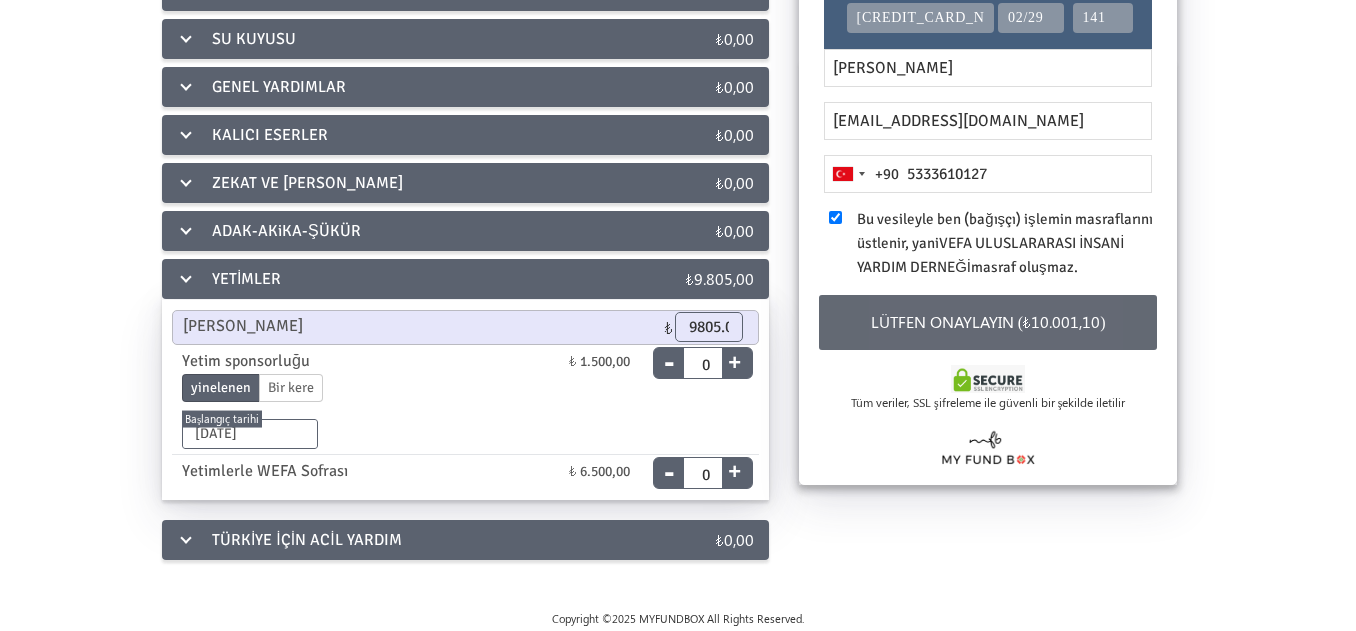 click on "Lütfen onaylayın (₺10.001,10)" at bounding box center [988, 322] 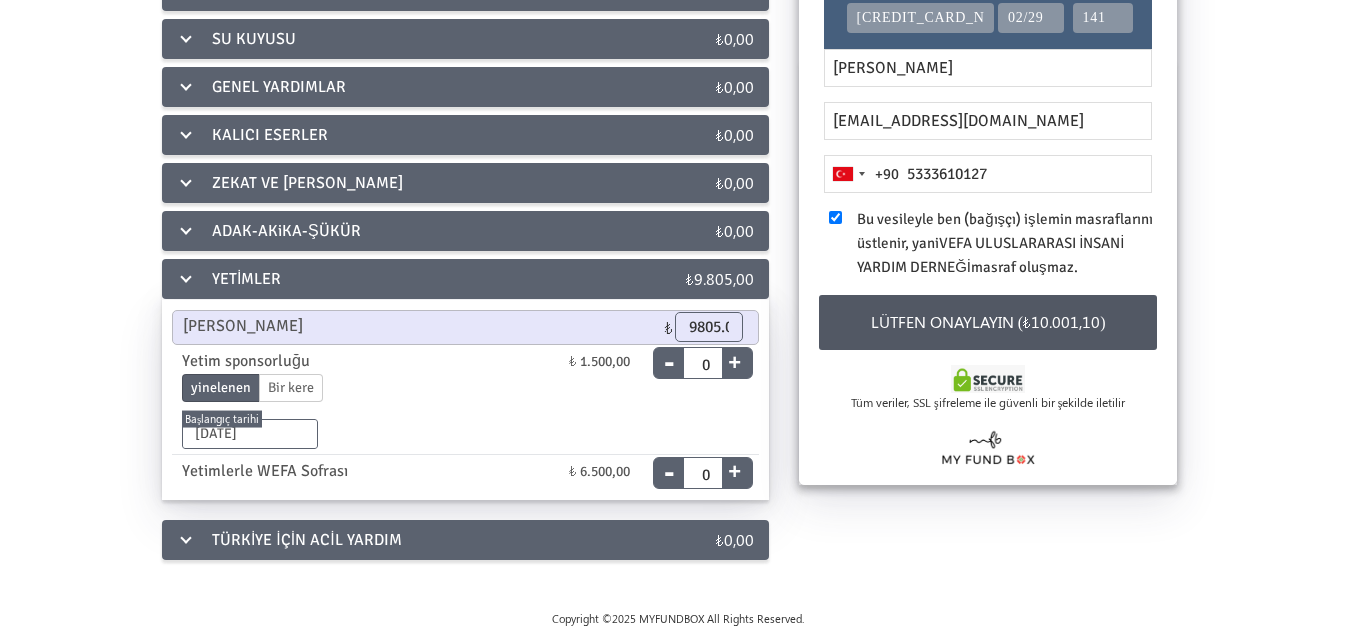 scroll, scrollTop: 3, scrollLeft: 0, axis: vertical 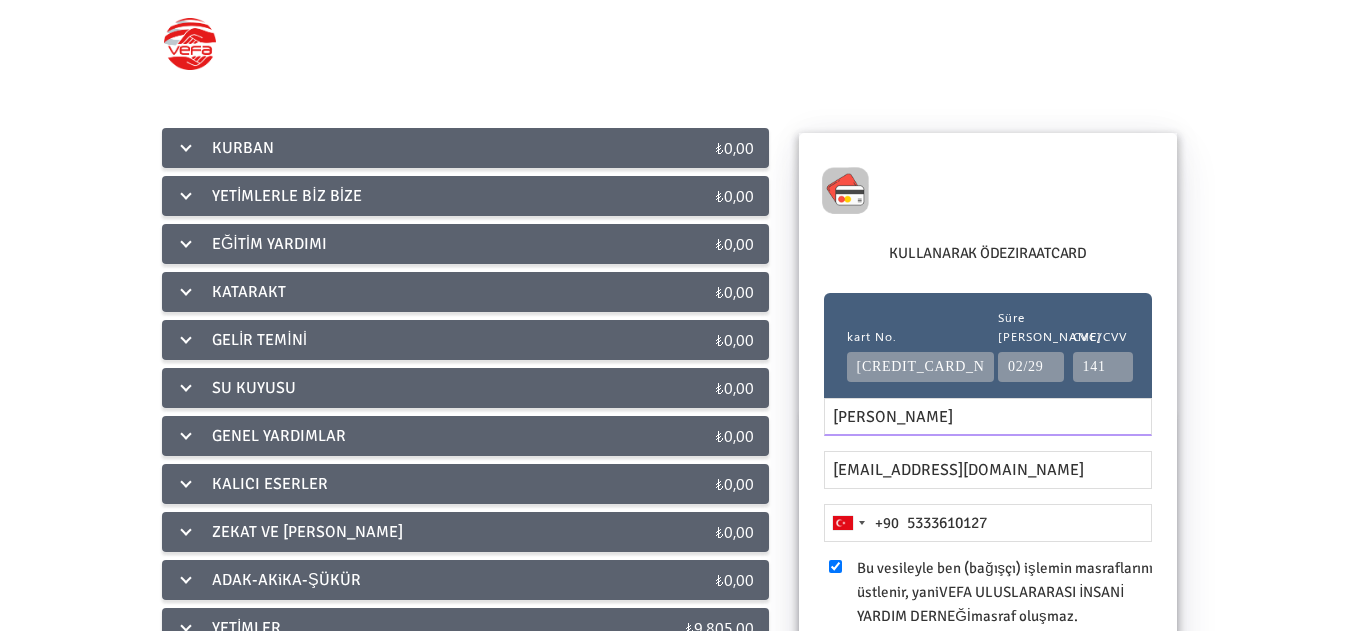 click on "[PERSON_NAME]" at bounding box center (988, 417) 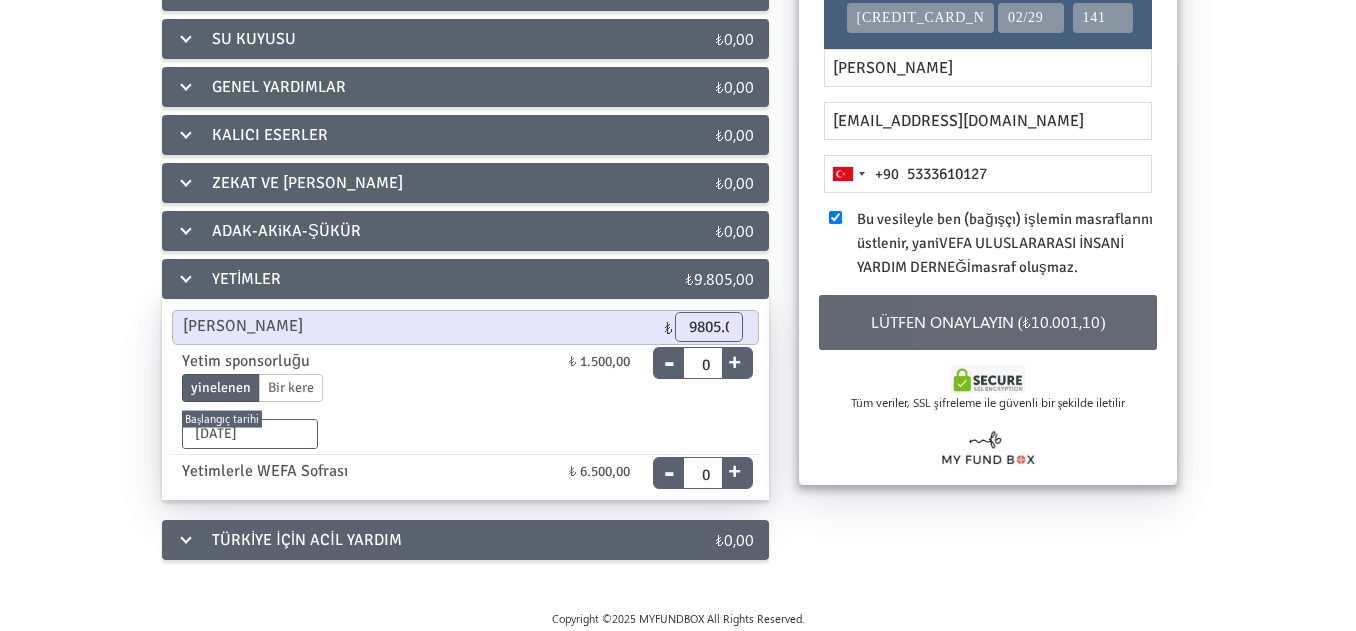 click on "Lütfen onaylayın (₺10.001,10)" at bounding box center (988, 322) 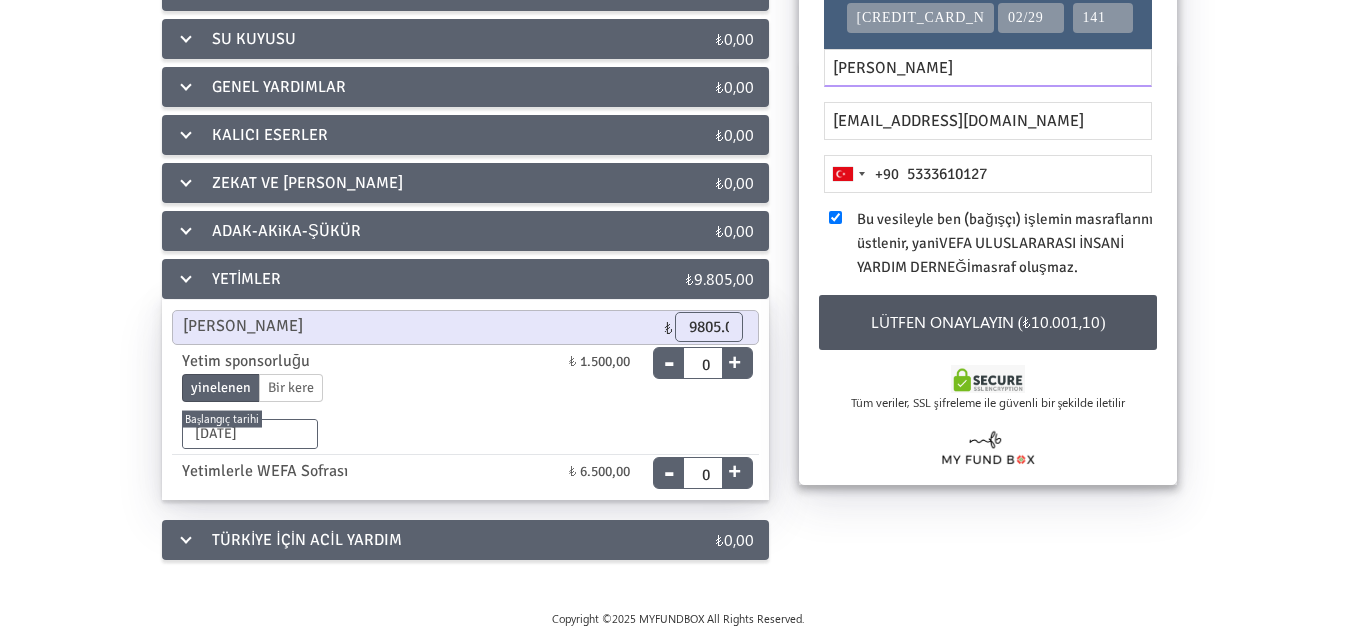 click on "enes çifçi" at bounding box center [988, 68] 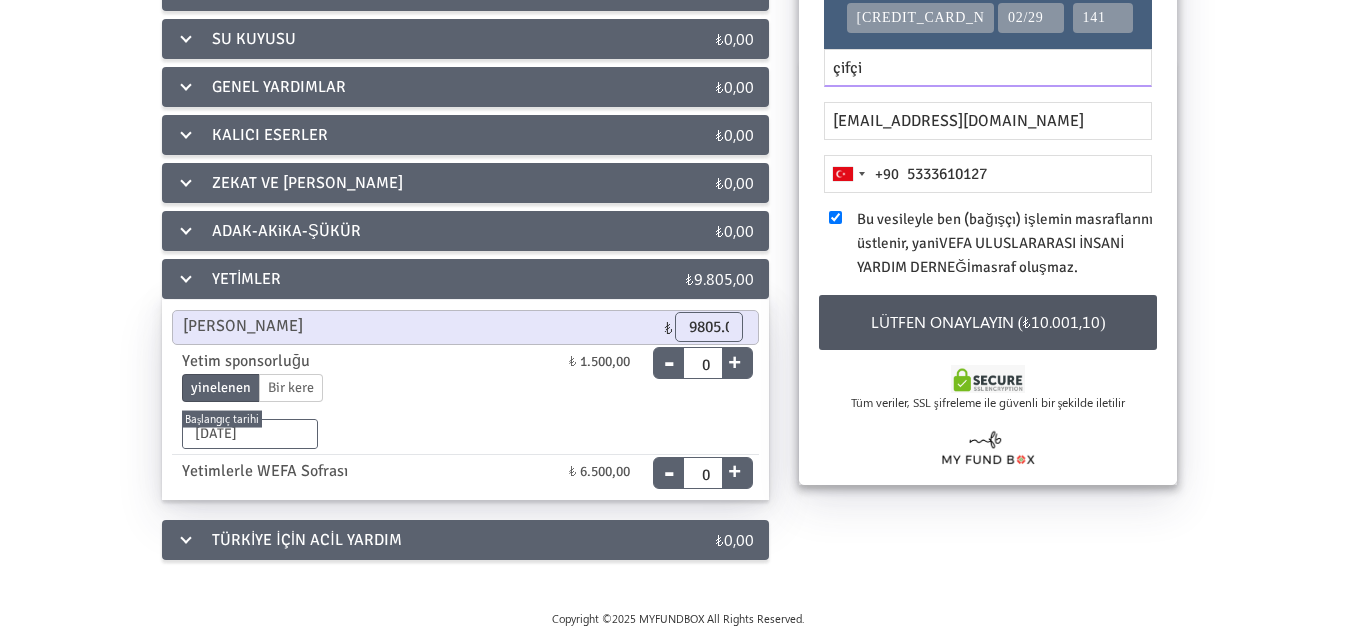 type on "çifçi" 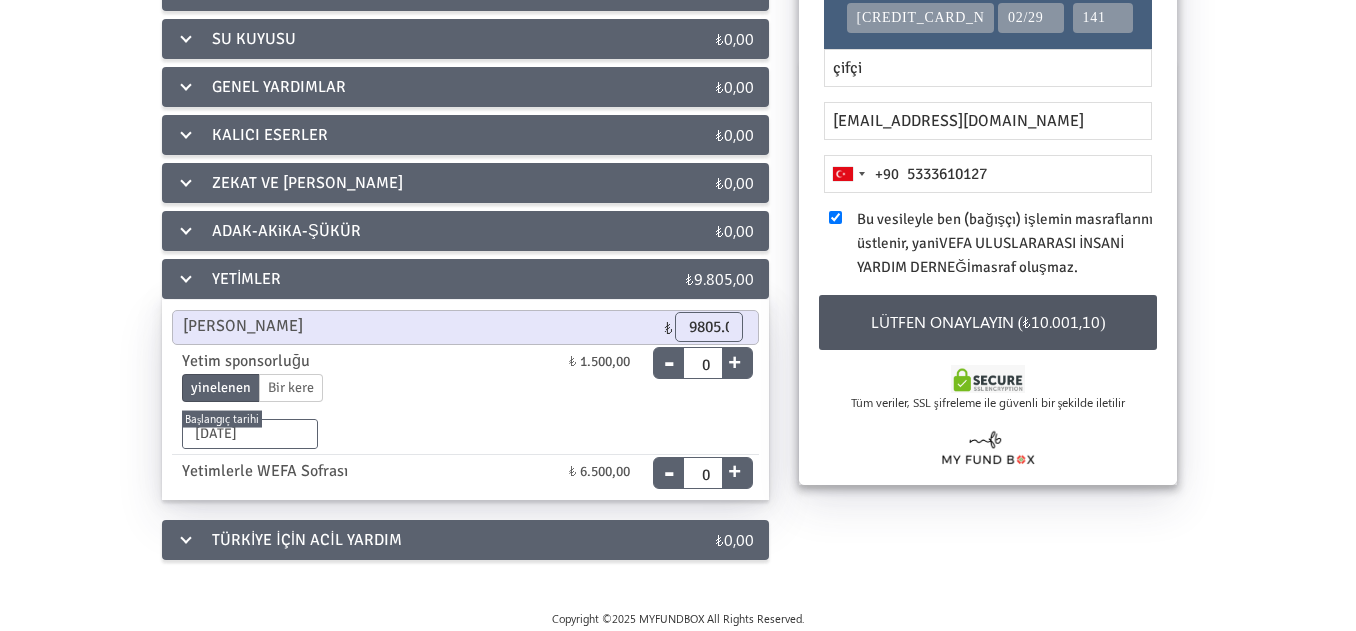 scroll, scrollTop: 9, scrollLeft: 0, axis: vertical 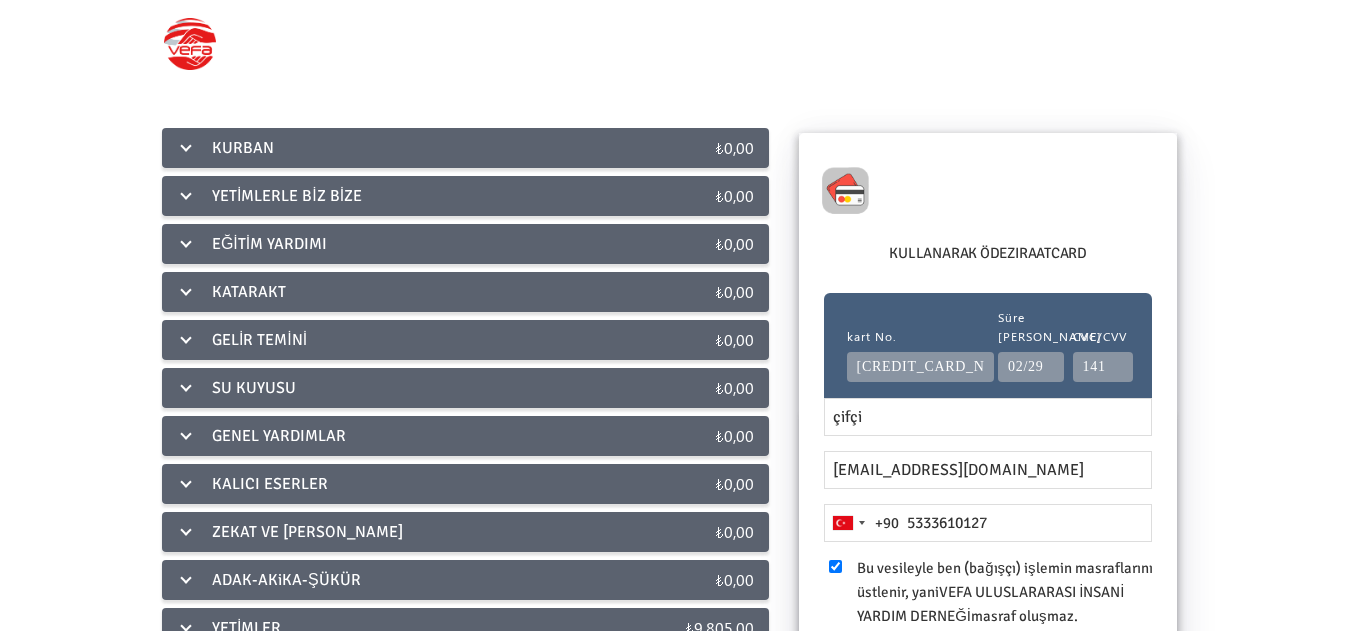 click at bounding box center [190, 44] 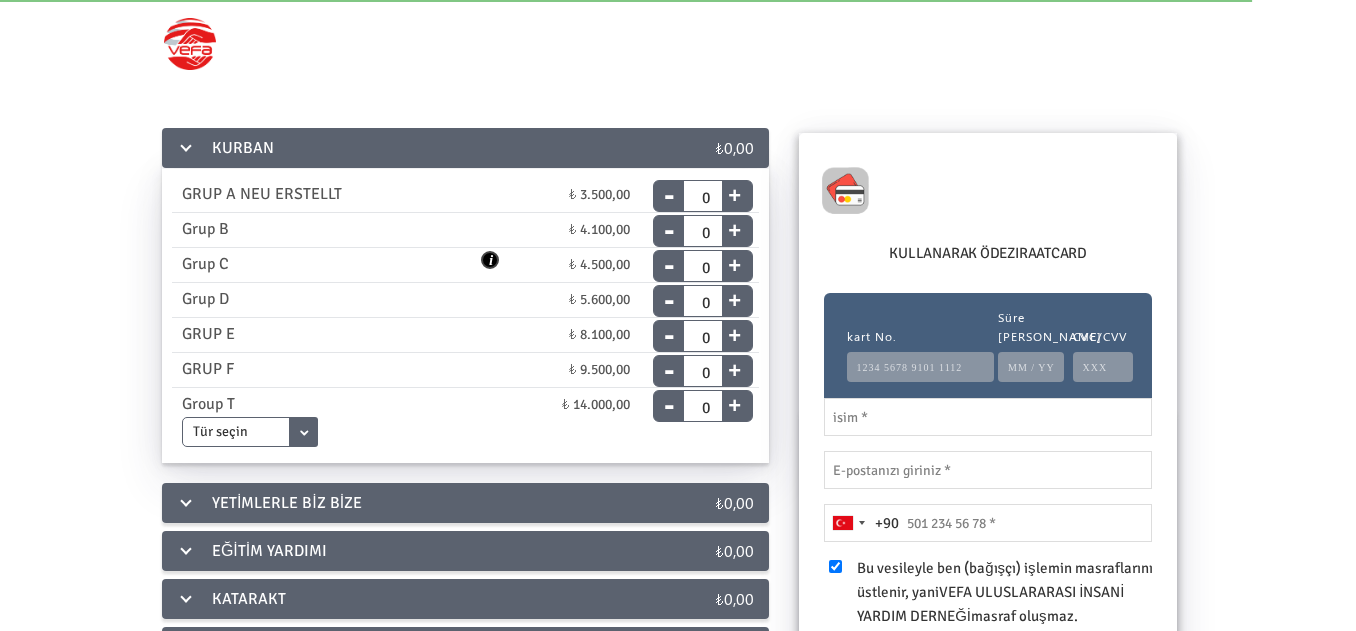scroll, scrollTop: 0, scrollLeft: 0, axis: both 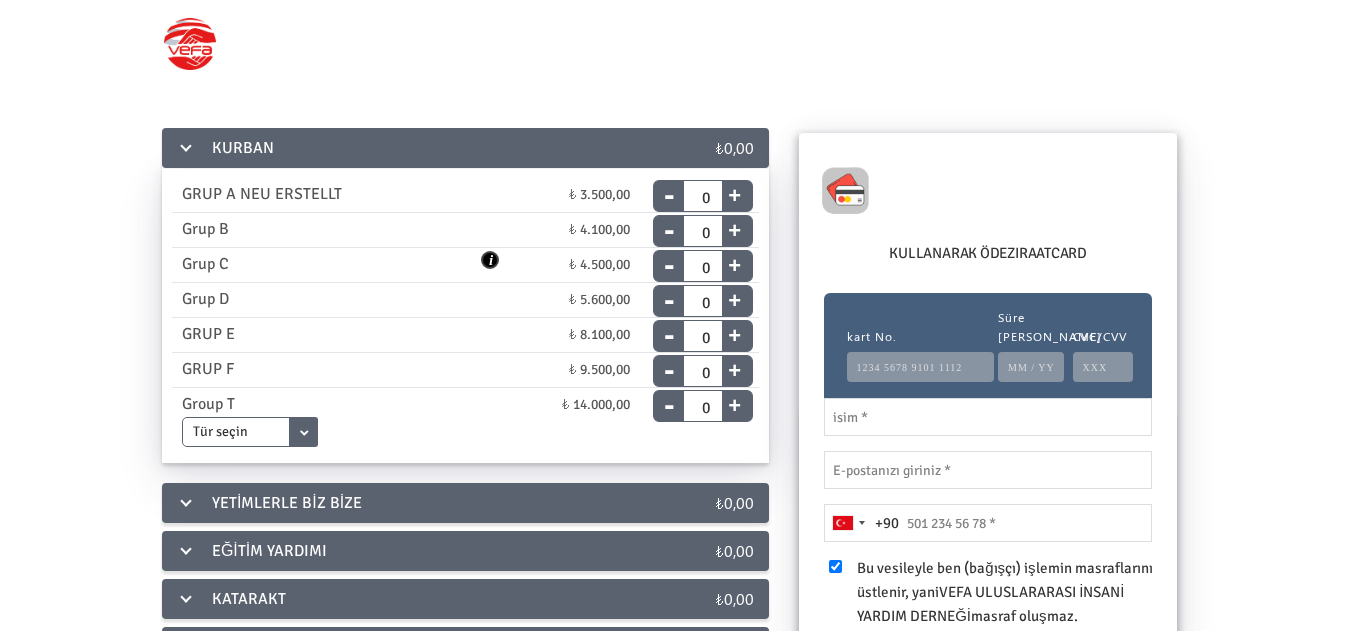 click at bounding box center (835, 566) 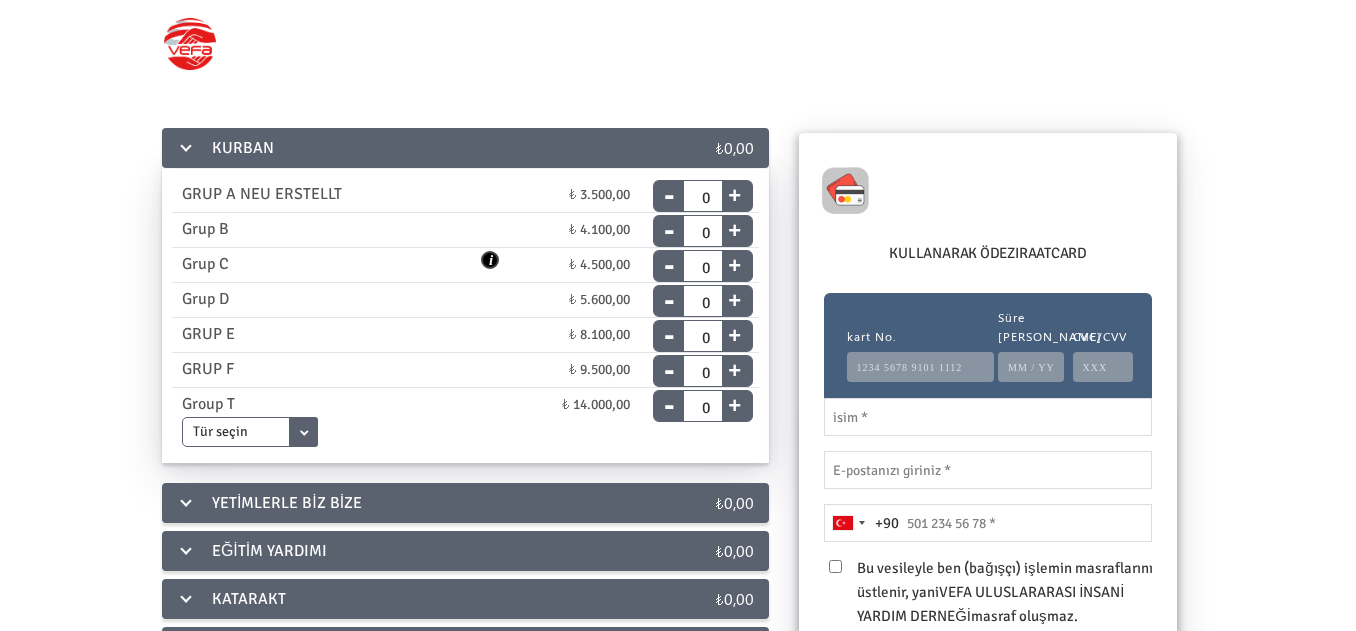 click at bounding box center [835, 566] 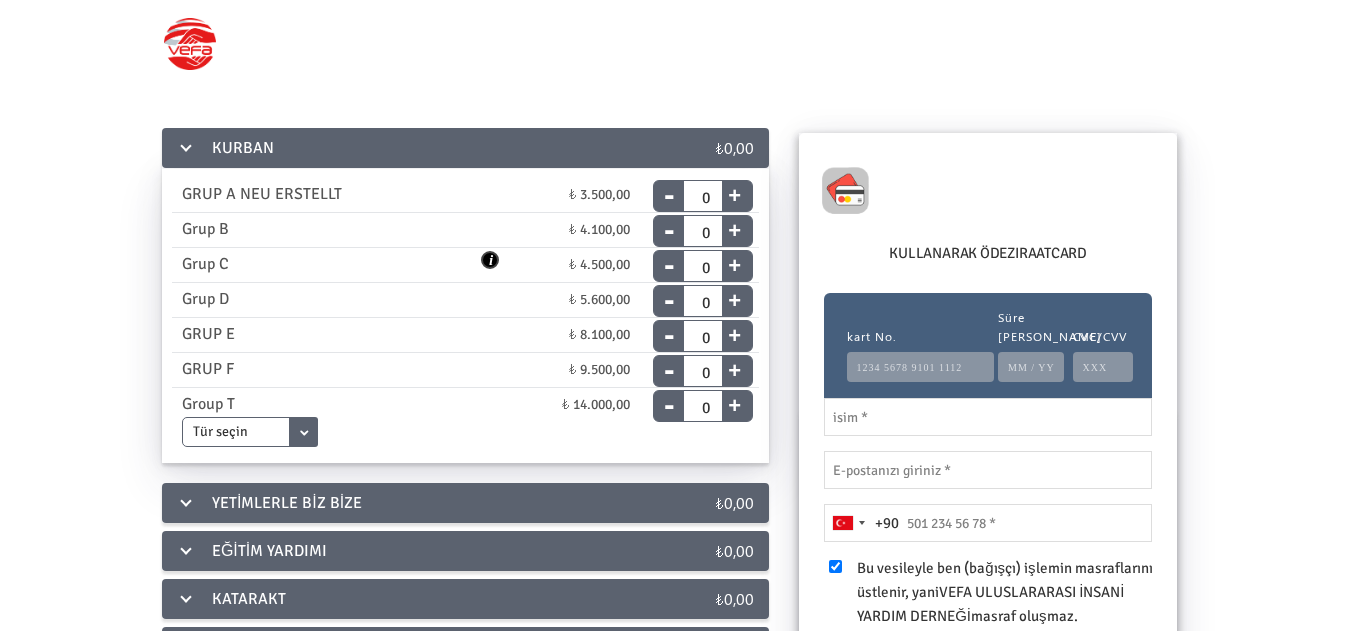 click at bounding box center (835, 566) 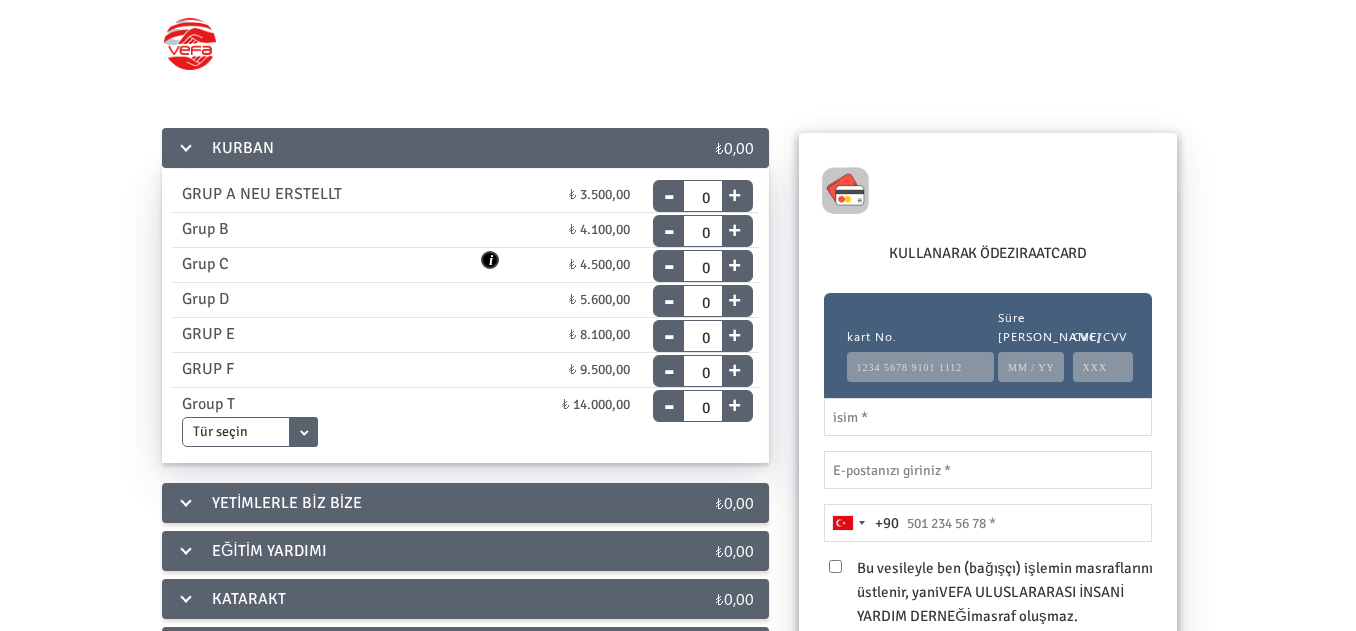 click at bounding box center [835, 566] 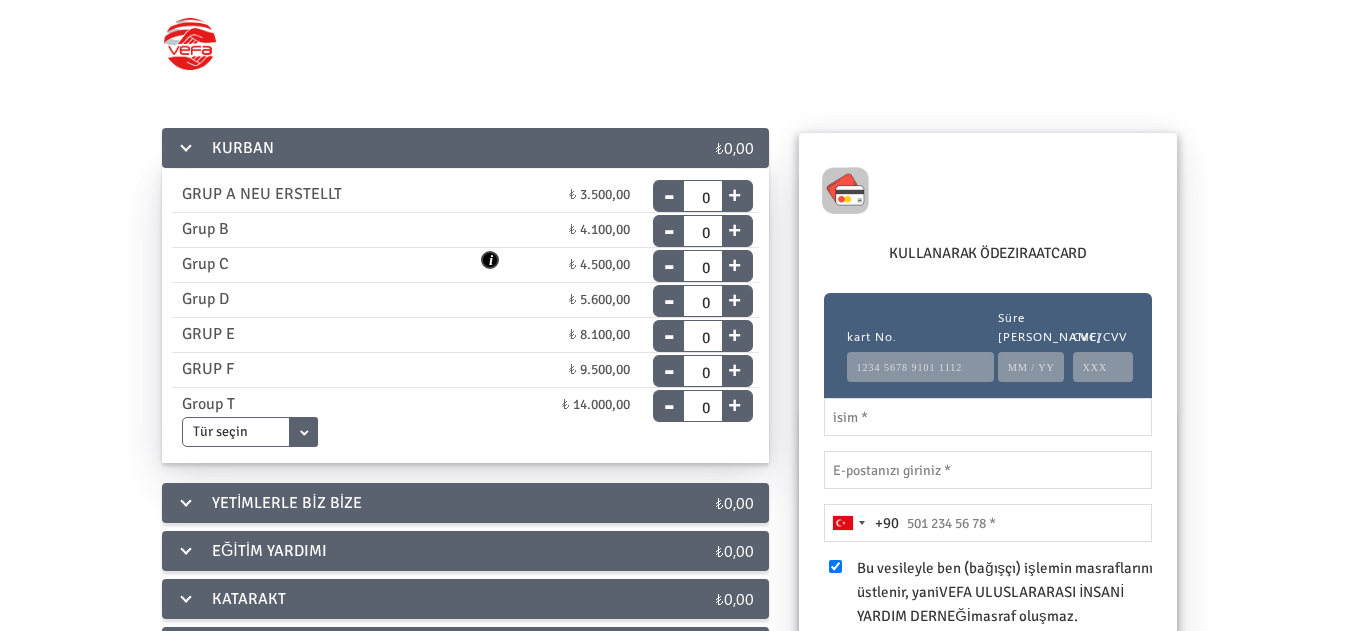 click at bounding box center [190, 44] 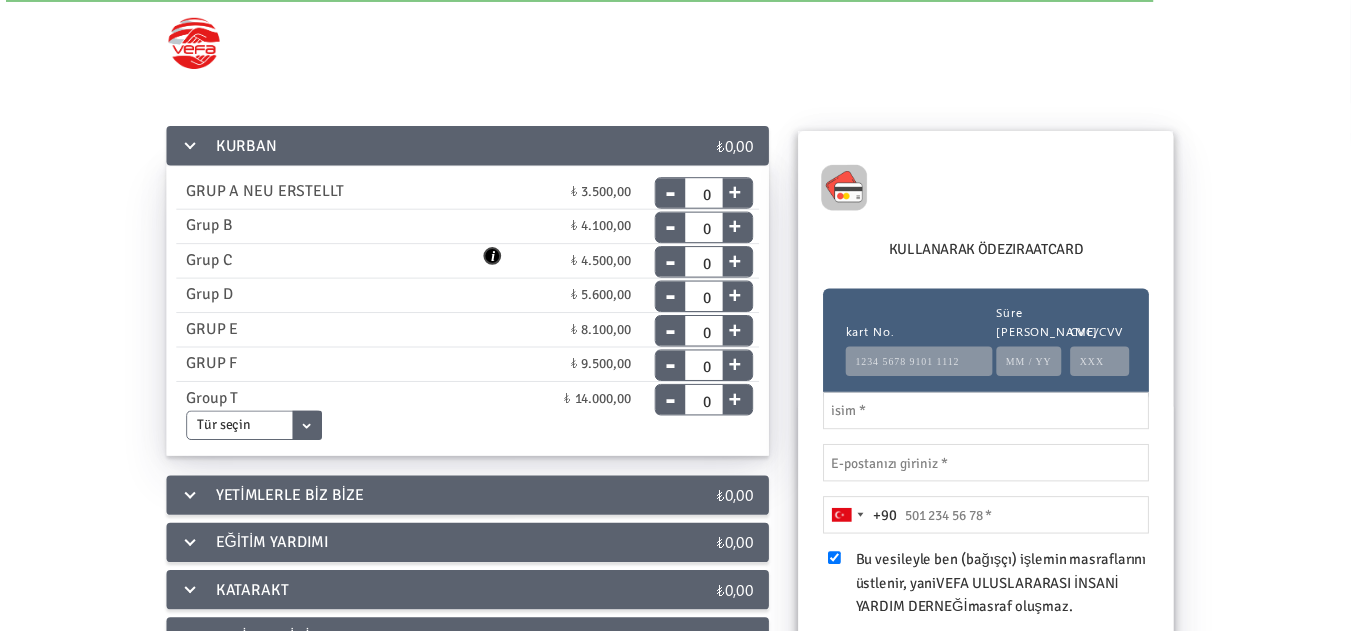 scroll, scrollTop: 0, scrollLeft: 0, axis: both 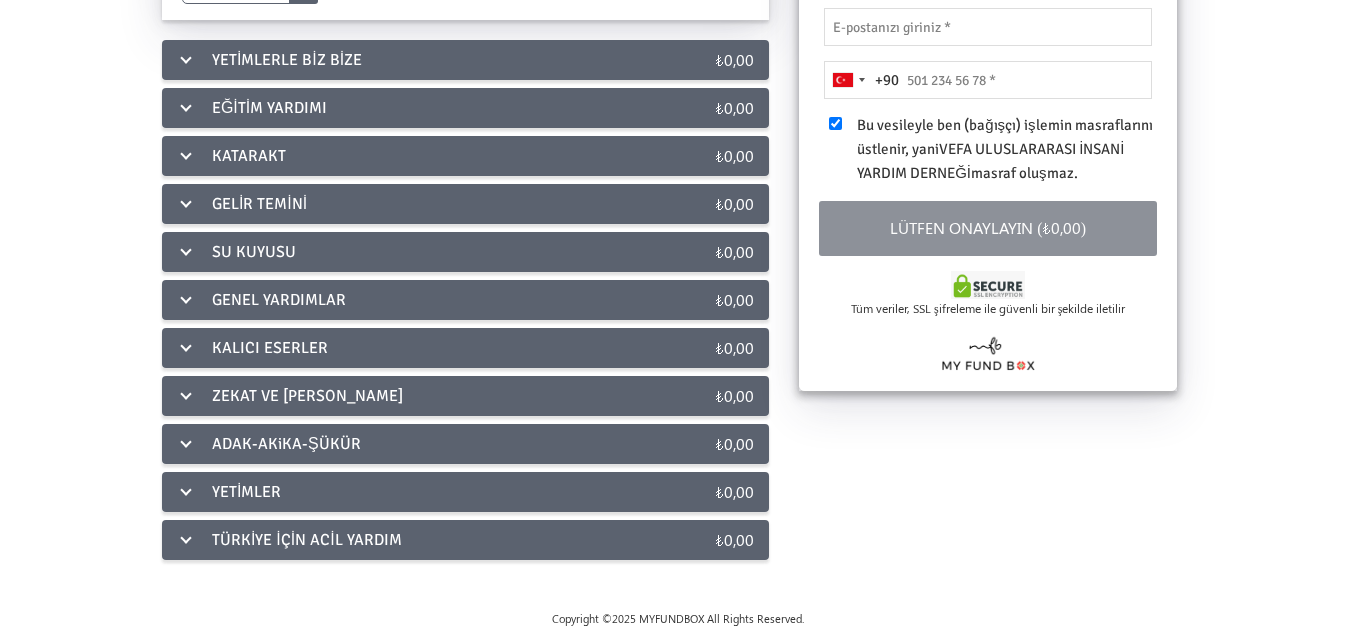 click on "YETİMLER" at bounding box center (401, 492) 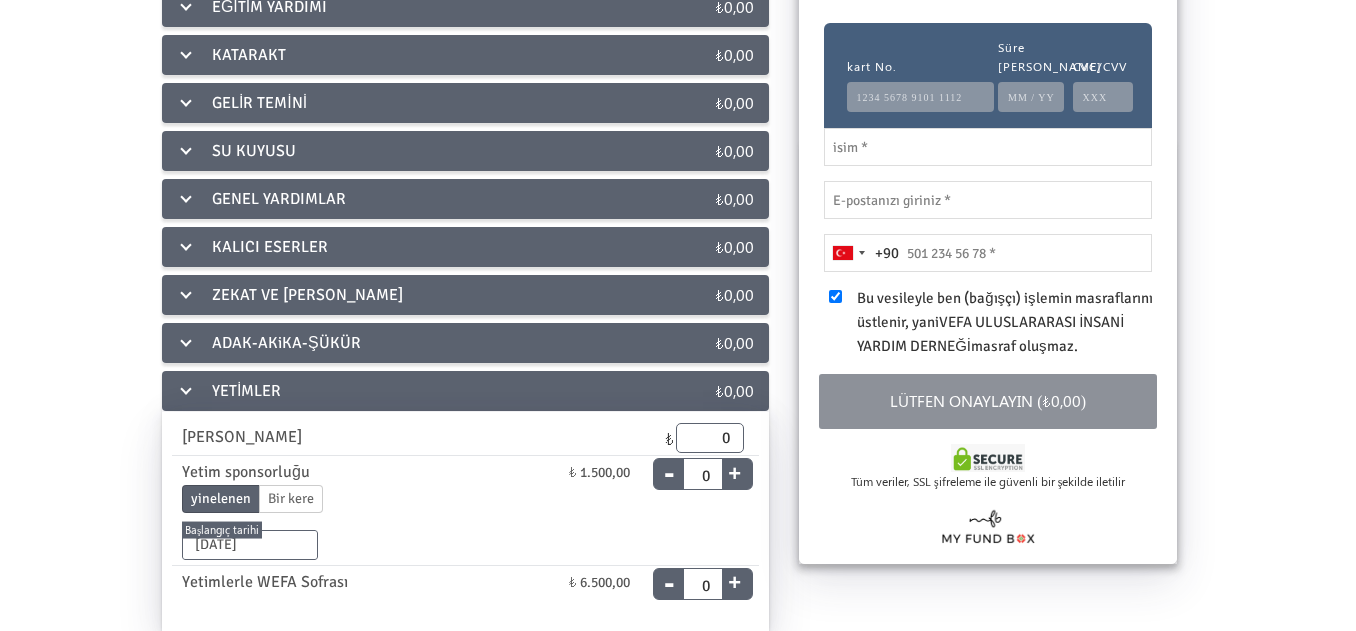 scroll, scrollTop: 233, scrollLeft: 0, axis: vertical 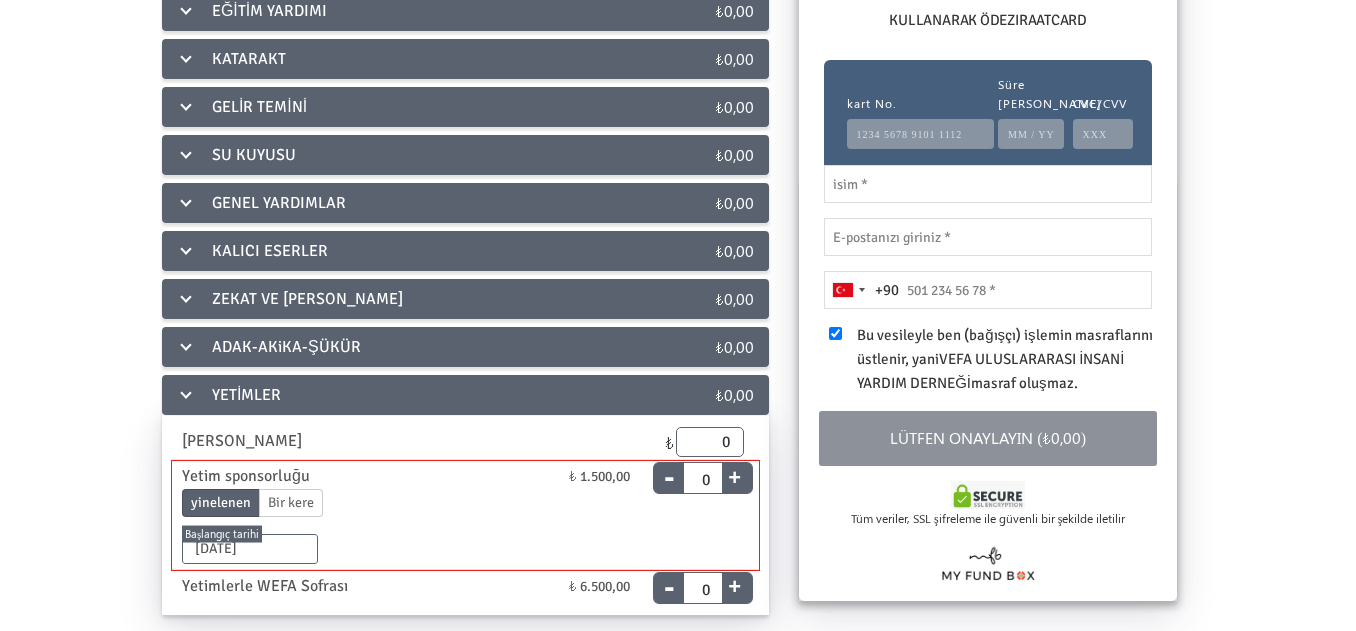 click on "Bir kere" at bounding box center [291, 503] 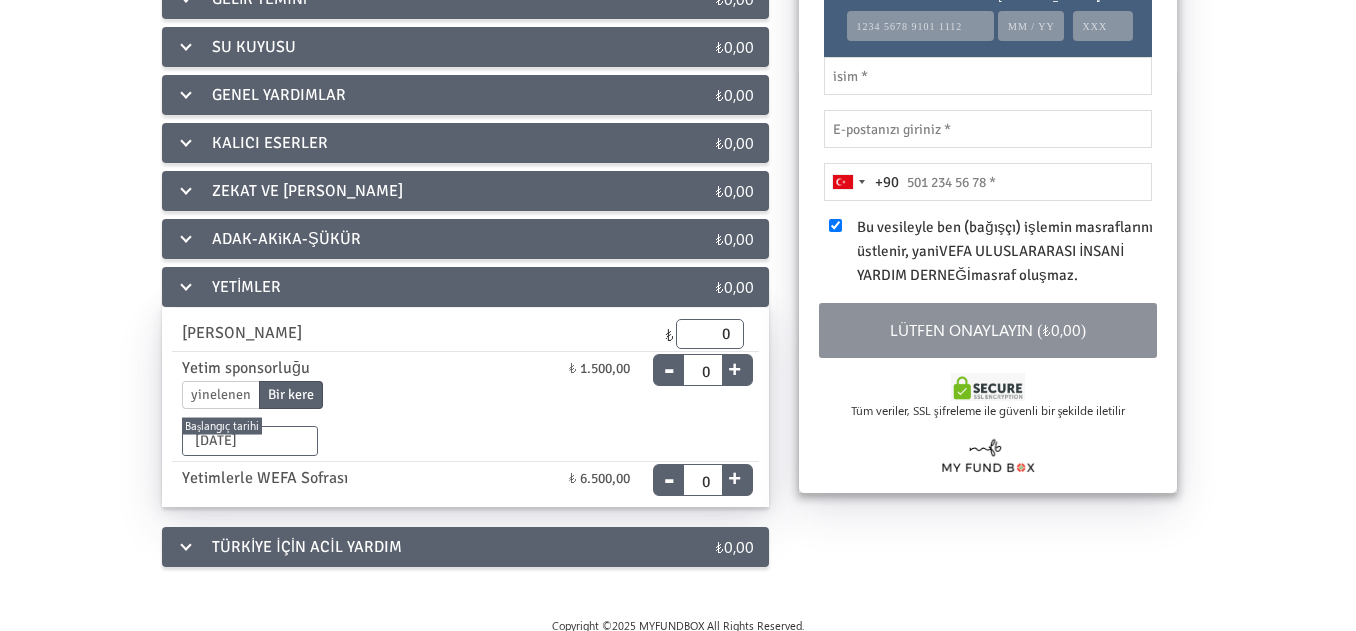 scroll, scrollTop: 348, scrollLeft: 0, axis: vertical 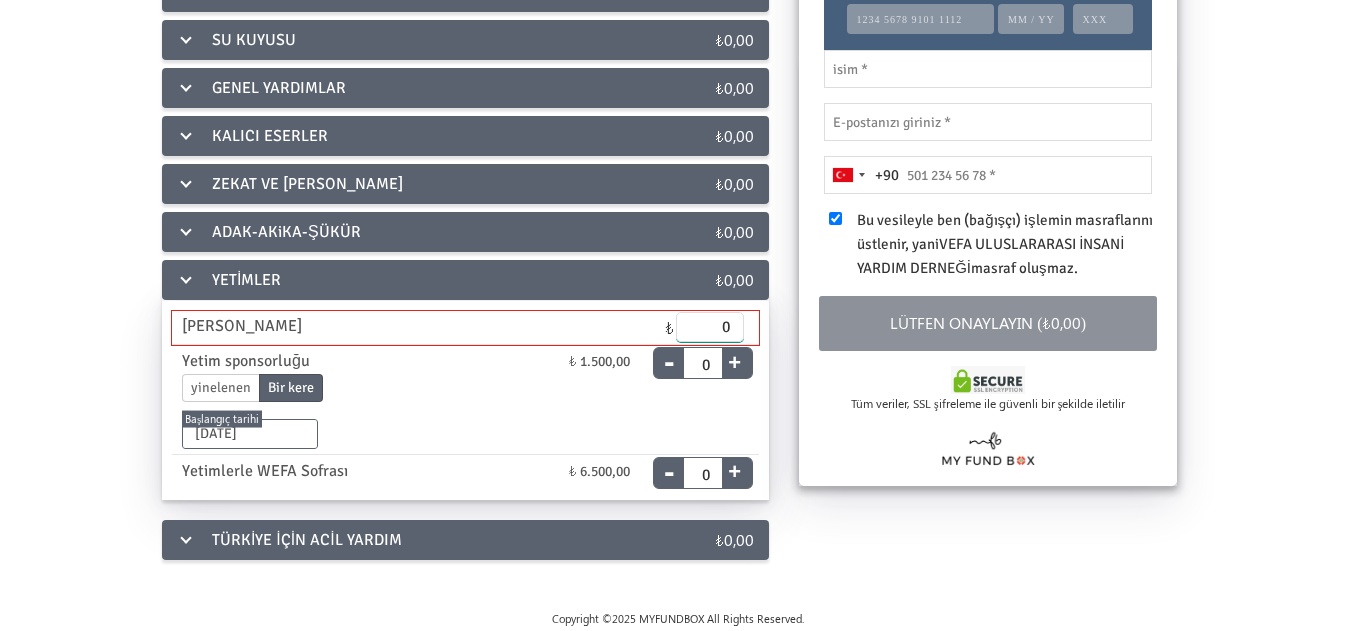 click on "0" at bounding box center (710, 327) 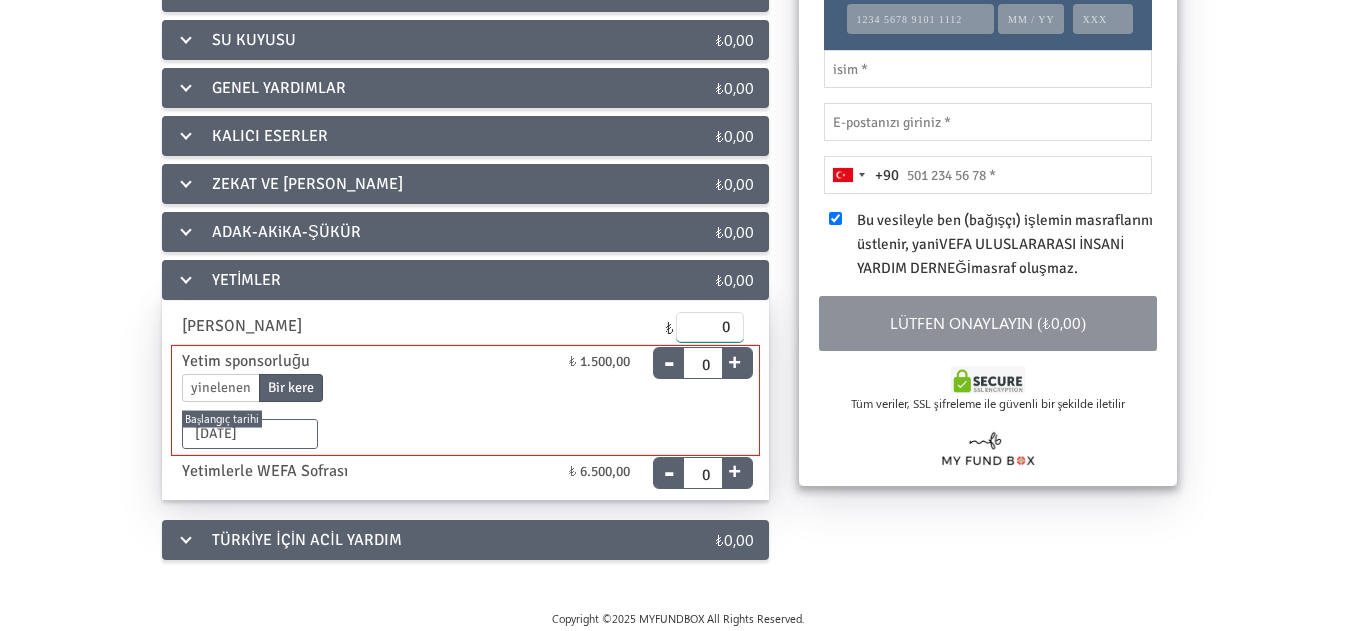 click on "+" at bounding box center [734, 359] 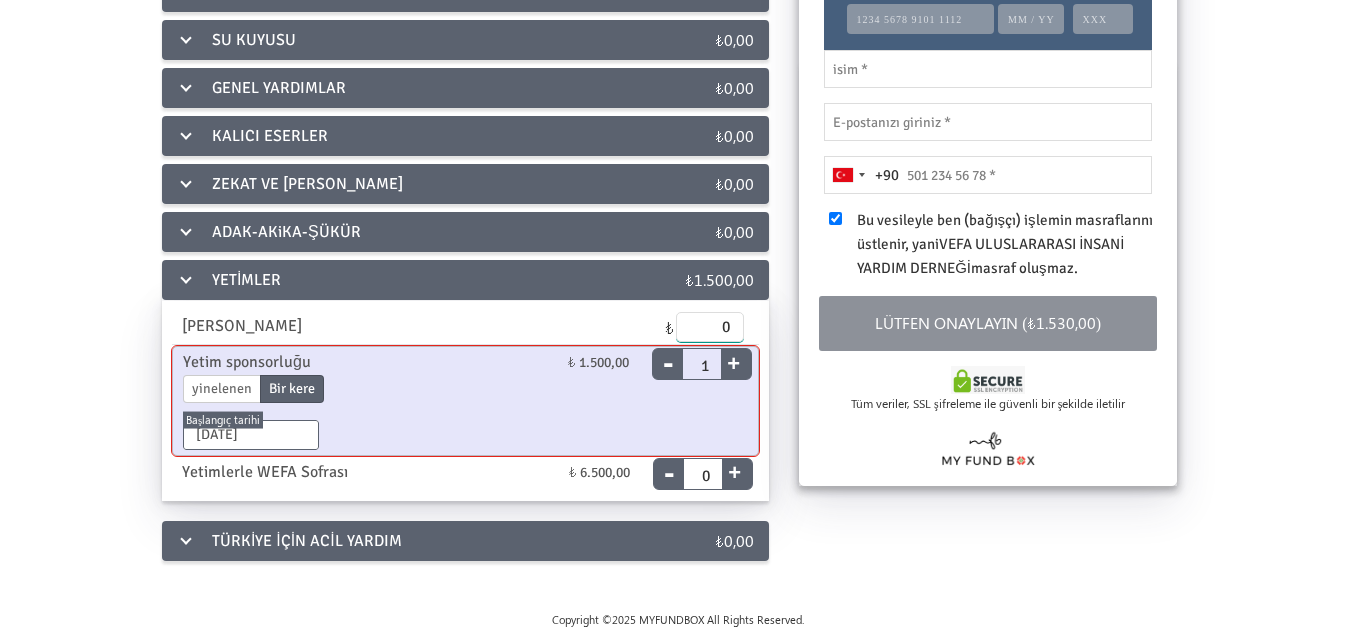 click on "+" at bounding box center (733, 360) 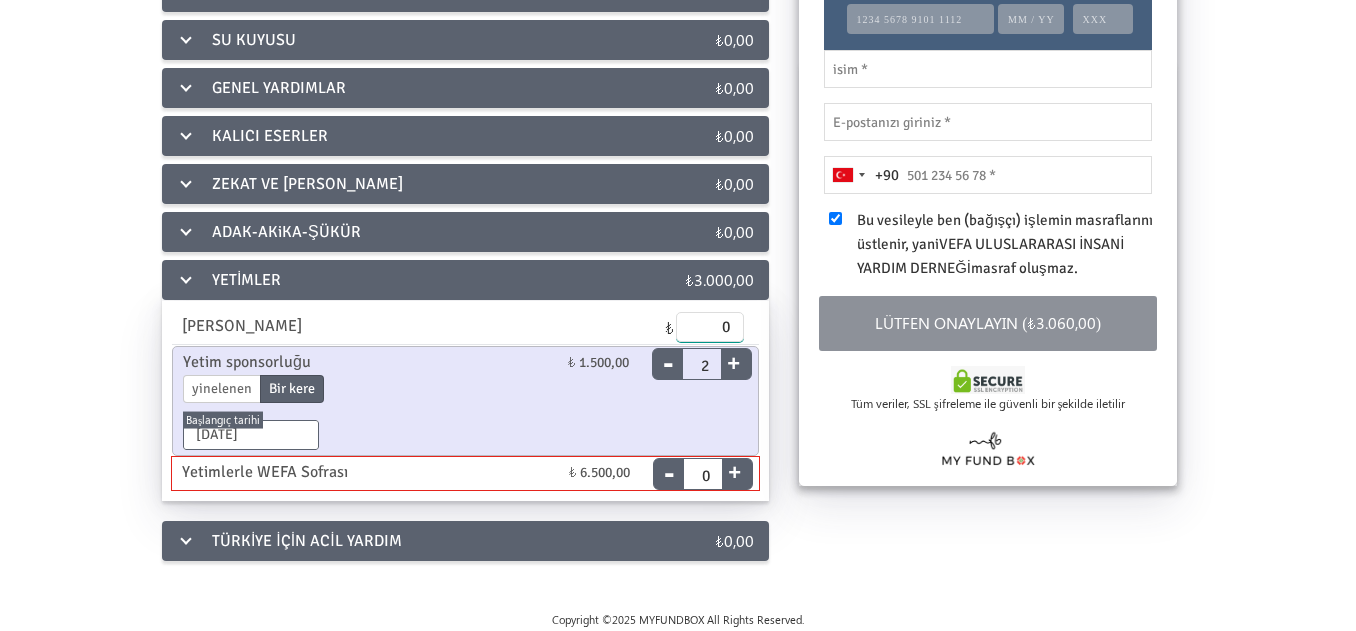 click on "+" at bounding box center (734, 469) 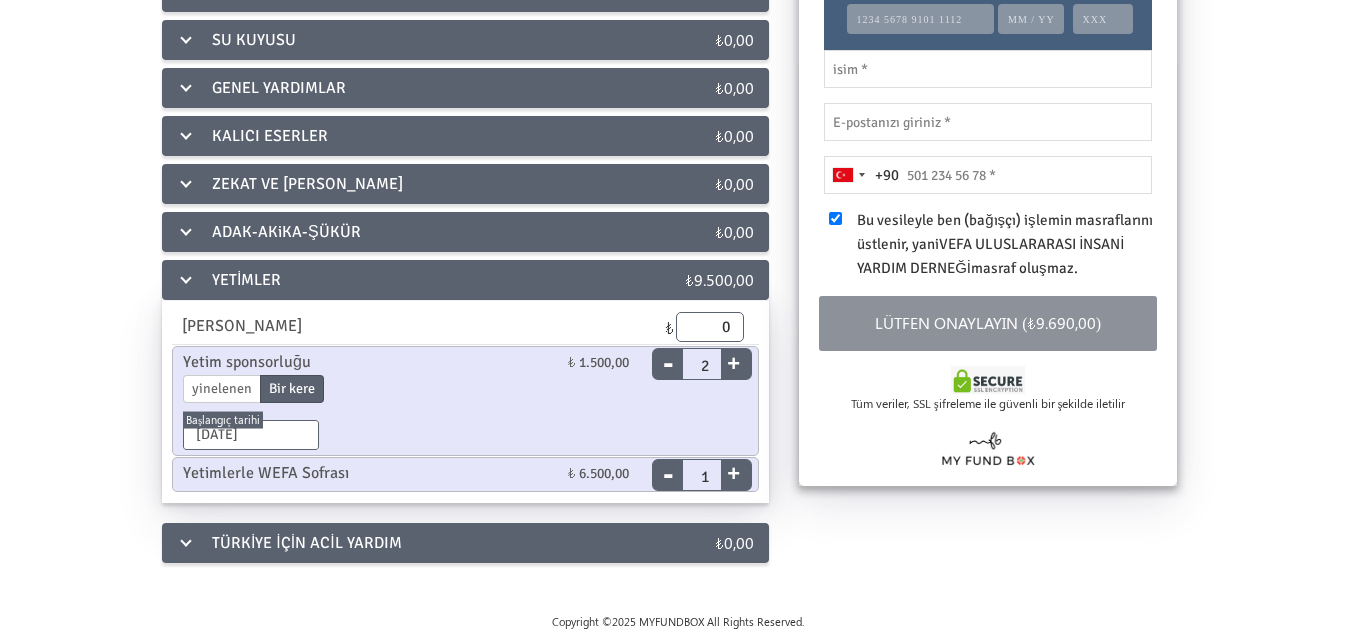 click on "kart No." at bounding box center (920, 19) 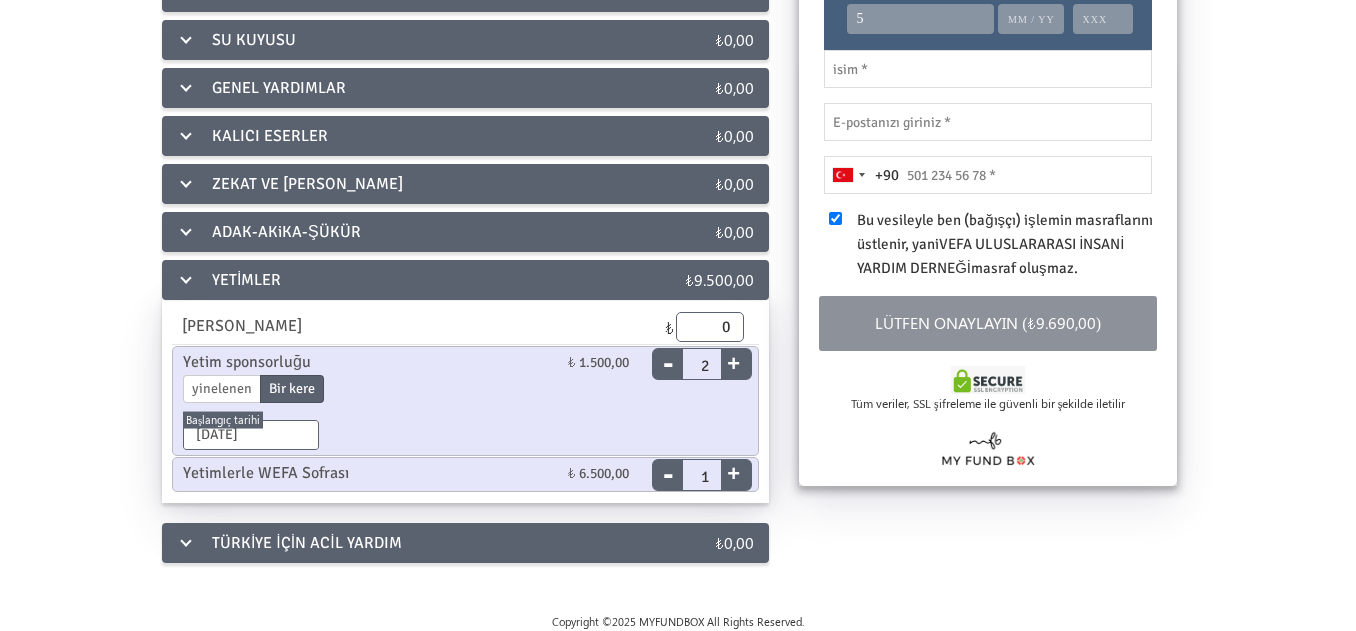 scroll, scrollTop: 340, scrollLeft: 0, axis: vertical 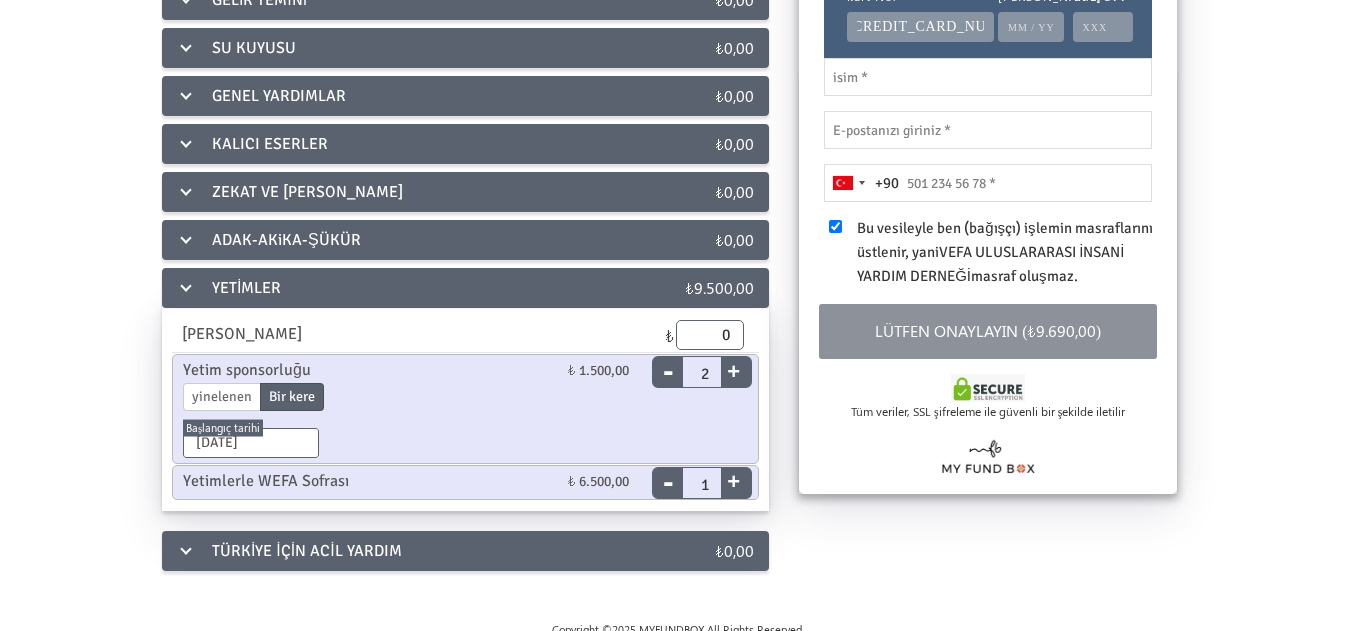 type on "[CREDIT_CARD_NUMBER]" 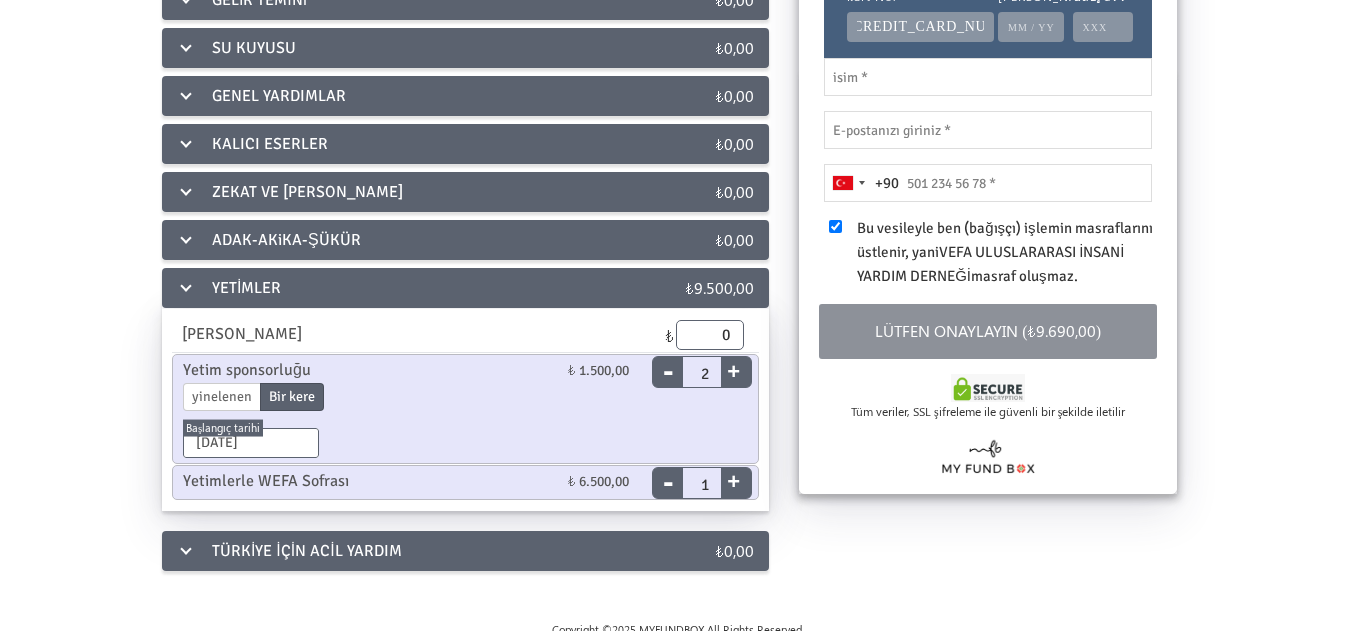scroll, scrollTop: 0, scrollLeft: 0, axis: both 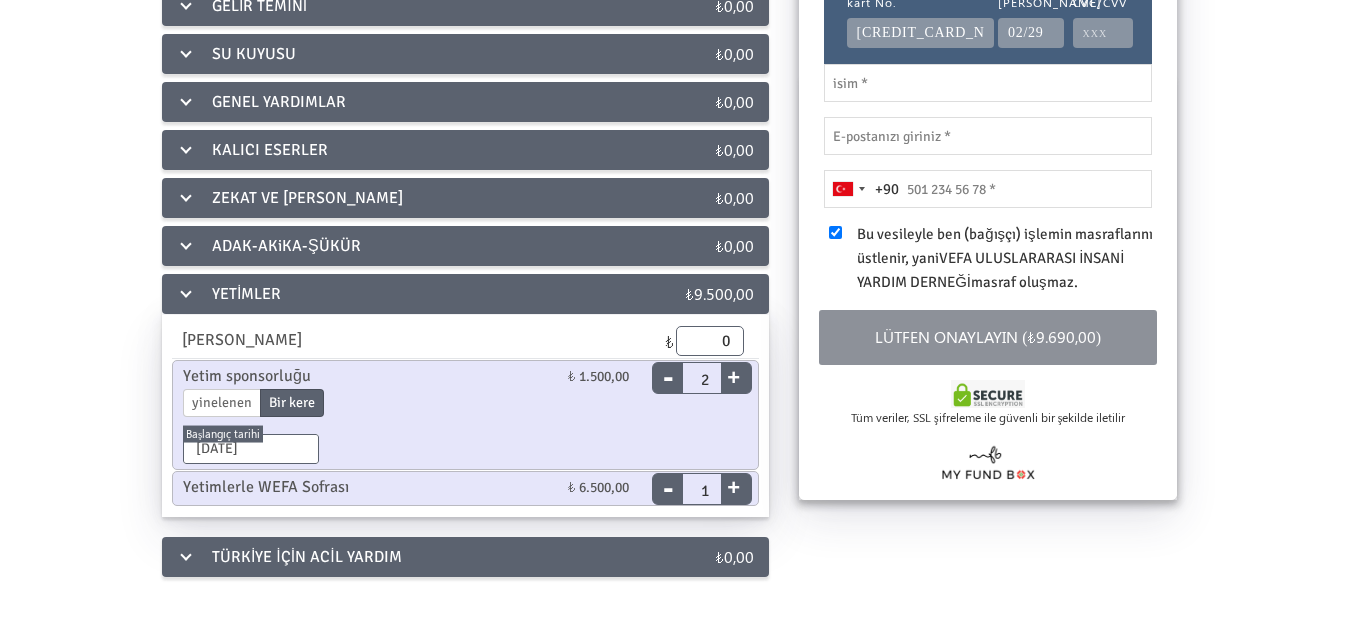 type on "02/29" 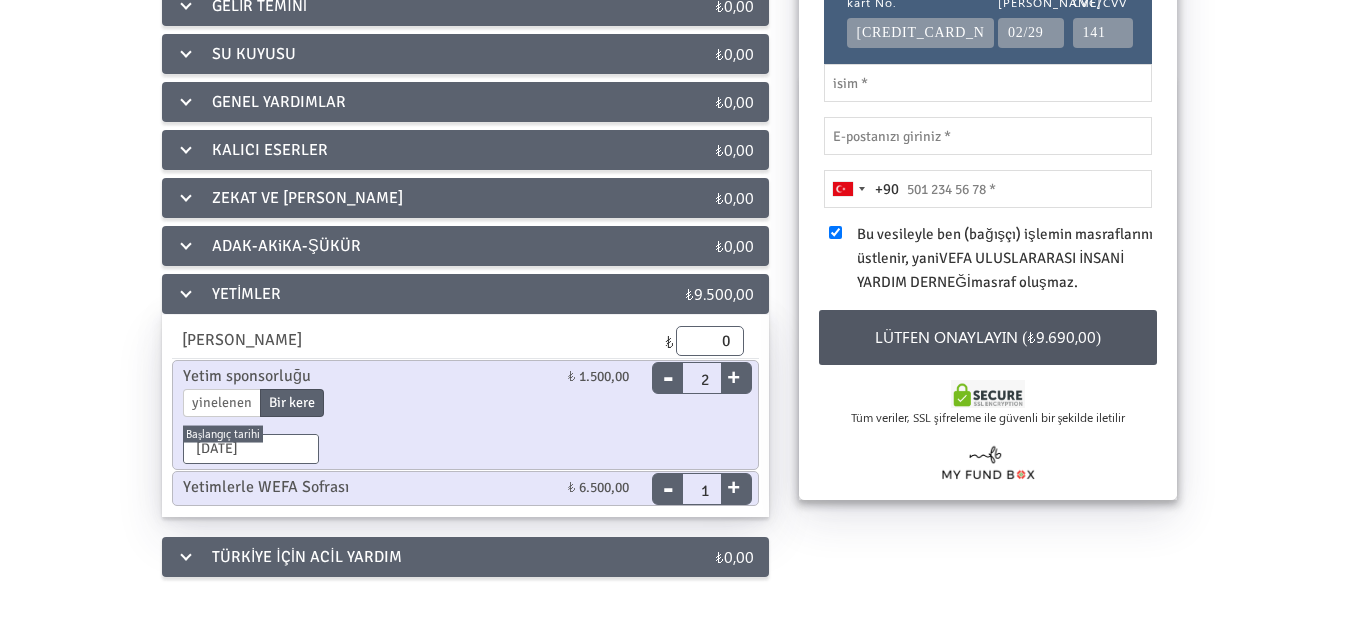 type on "141" 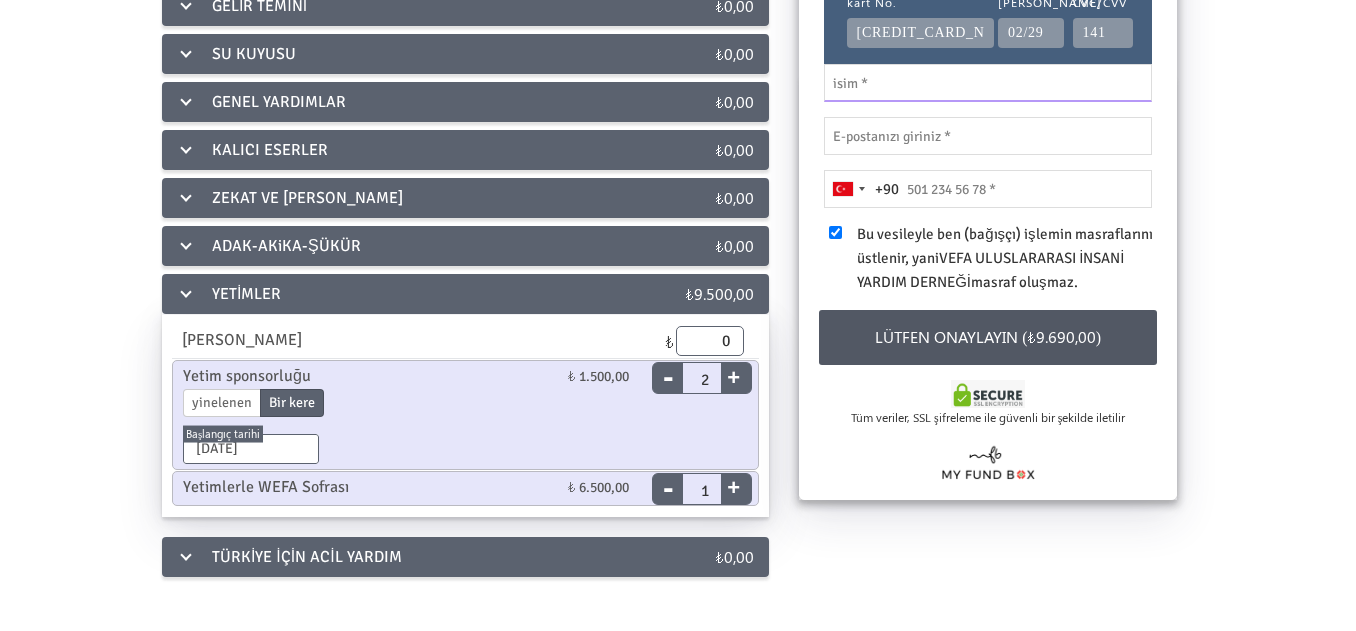 click at bounding box center (988, 83) 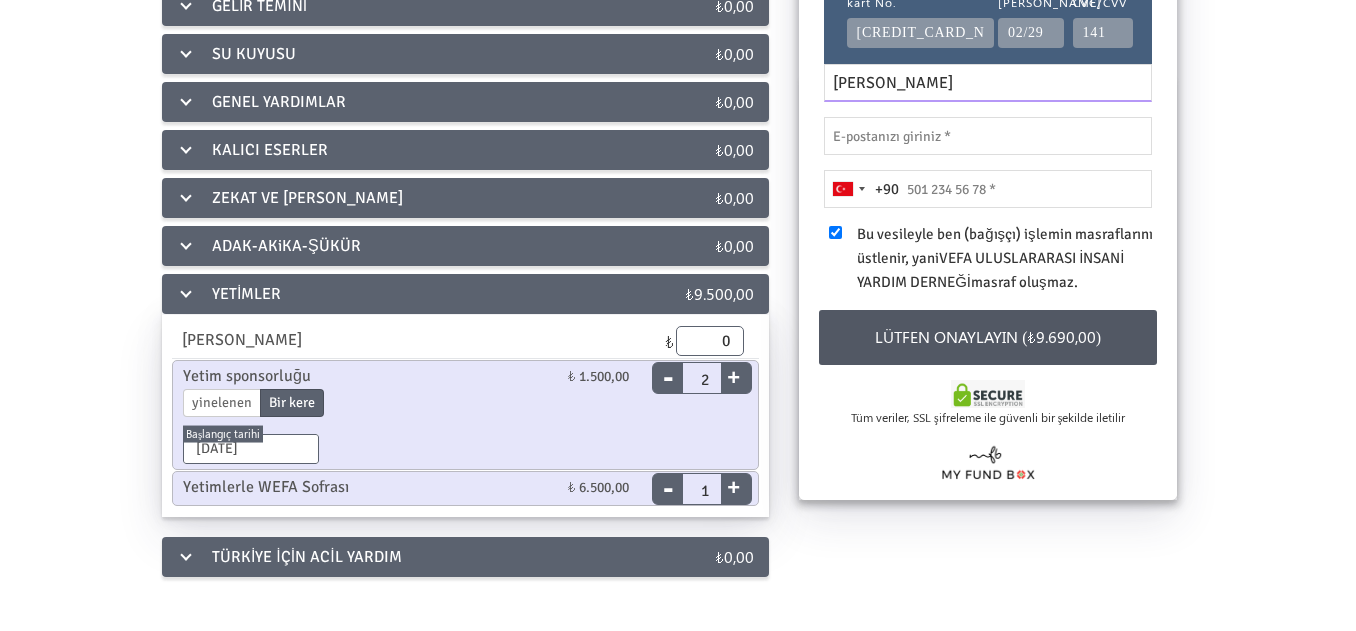 type on "[PERSON_NAME]" 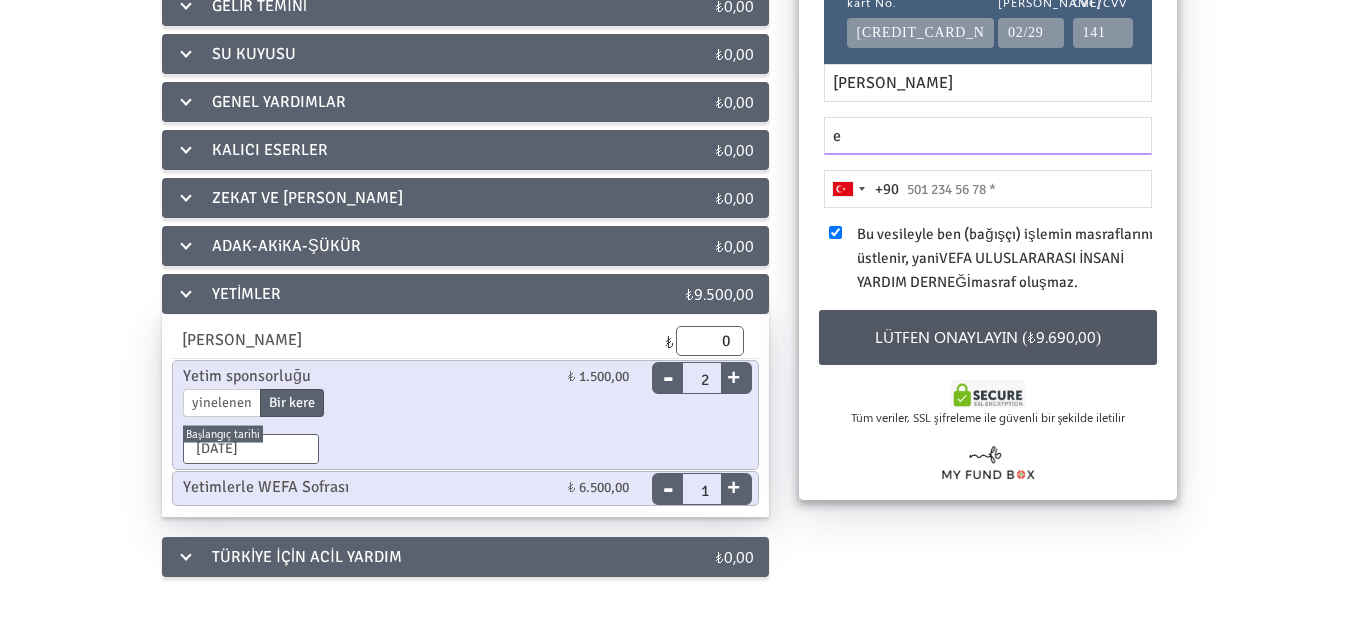 type on "[EMAIL_ADDRESS][DOMAIN_NAME]" 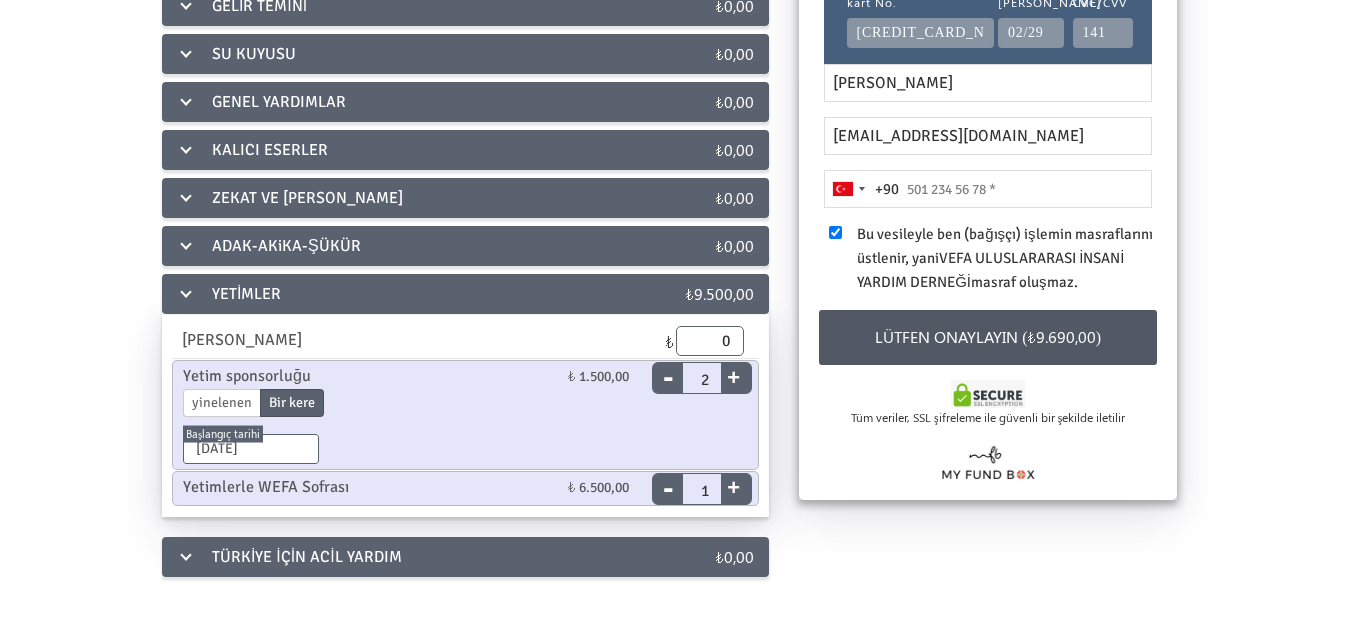 type on "5333610127" 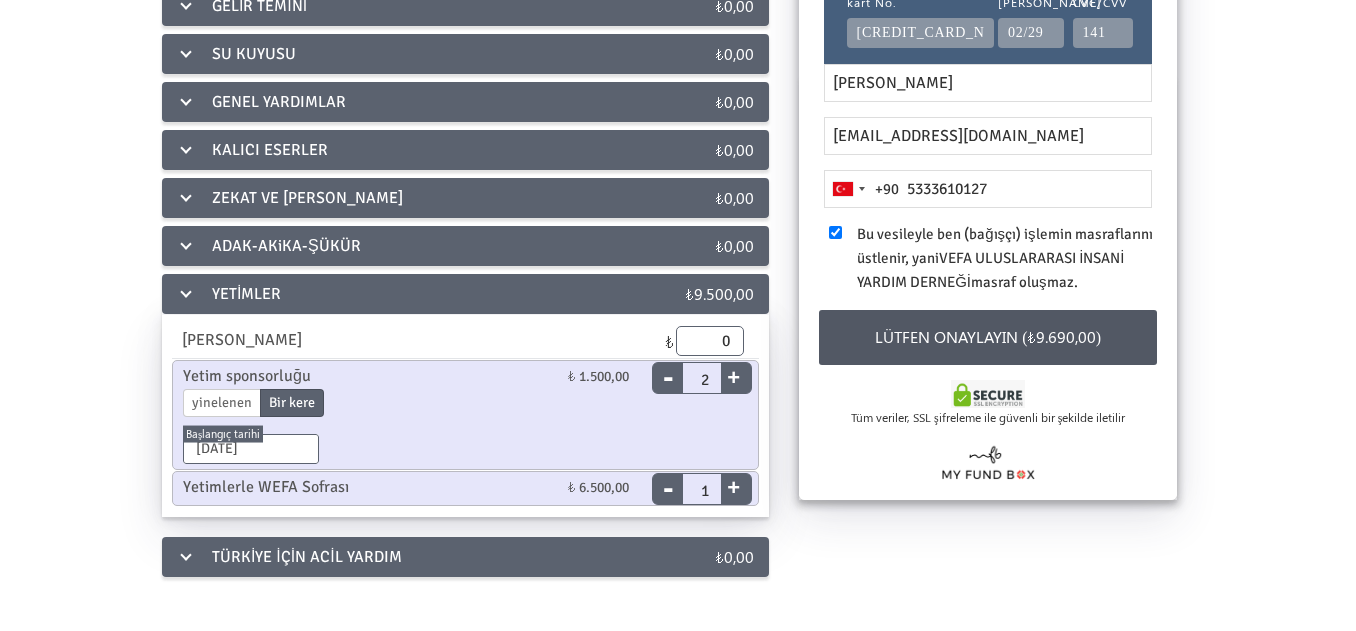 click at bounding box center (835, 232) 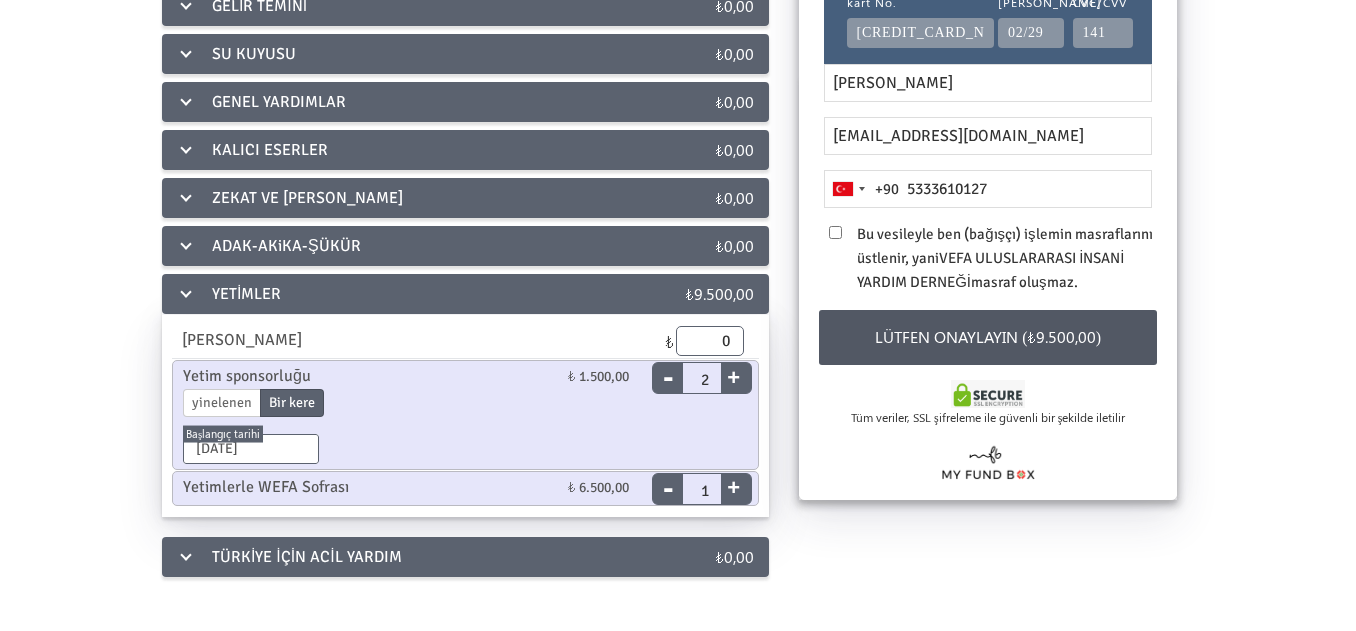 click on "Bu vesileyle ben (bağışçı) işlemin masraflarını üstlenir, yani  VEFA ULUSLARARASI İNSANİ YARDIM DERNEĞİ  masraf oluşmaz." at bounding box center (993, 258) 